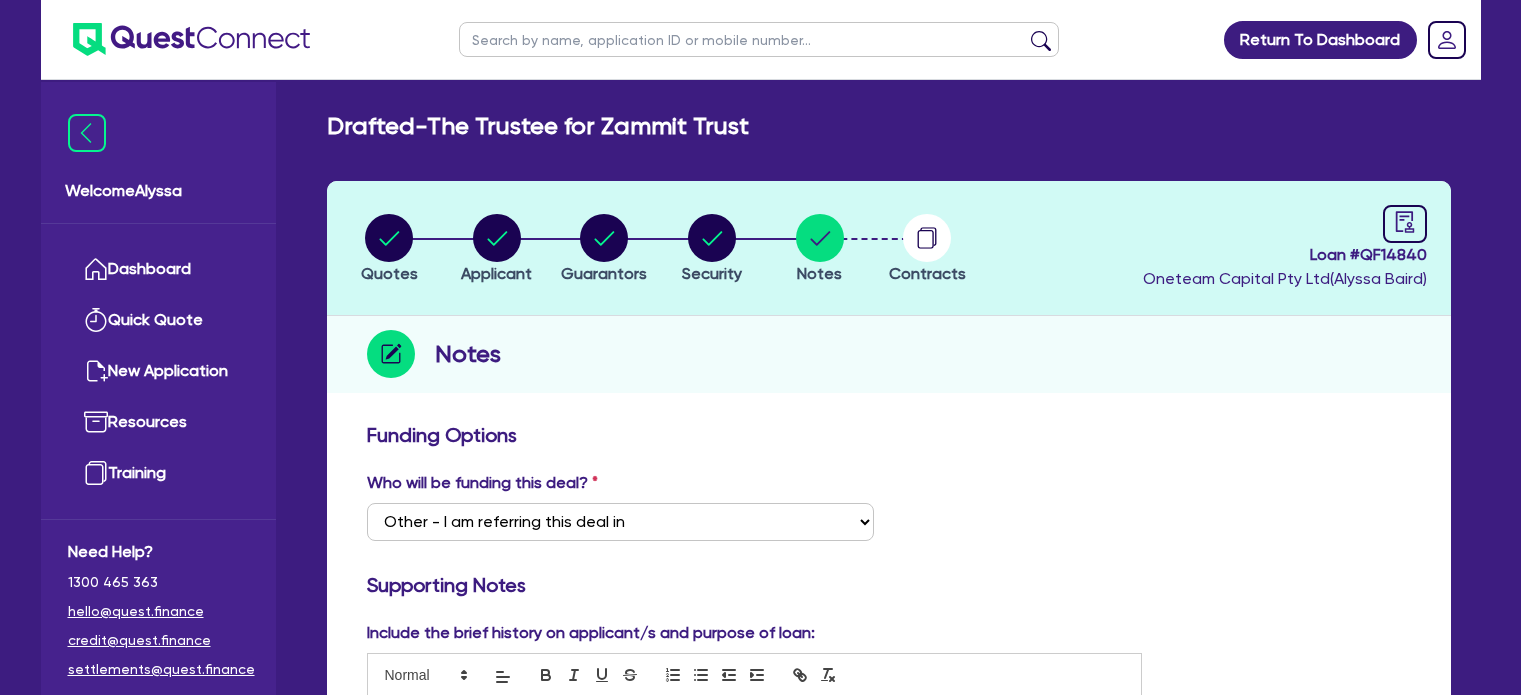 select on "Other" 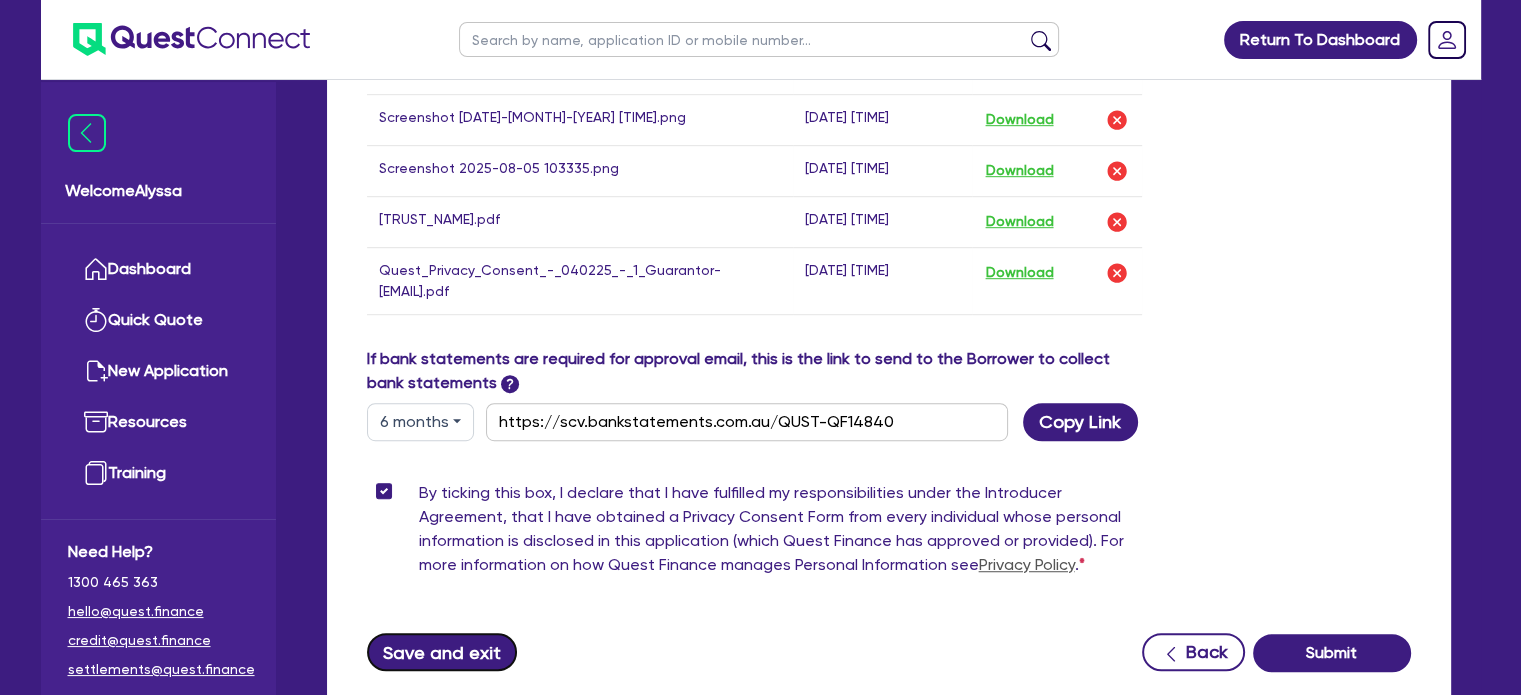 click on "Save and exit" at bounding box center (442, 652) 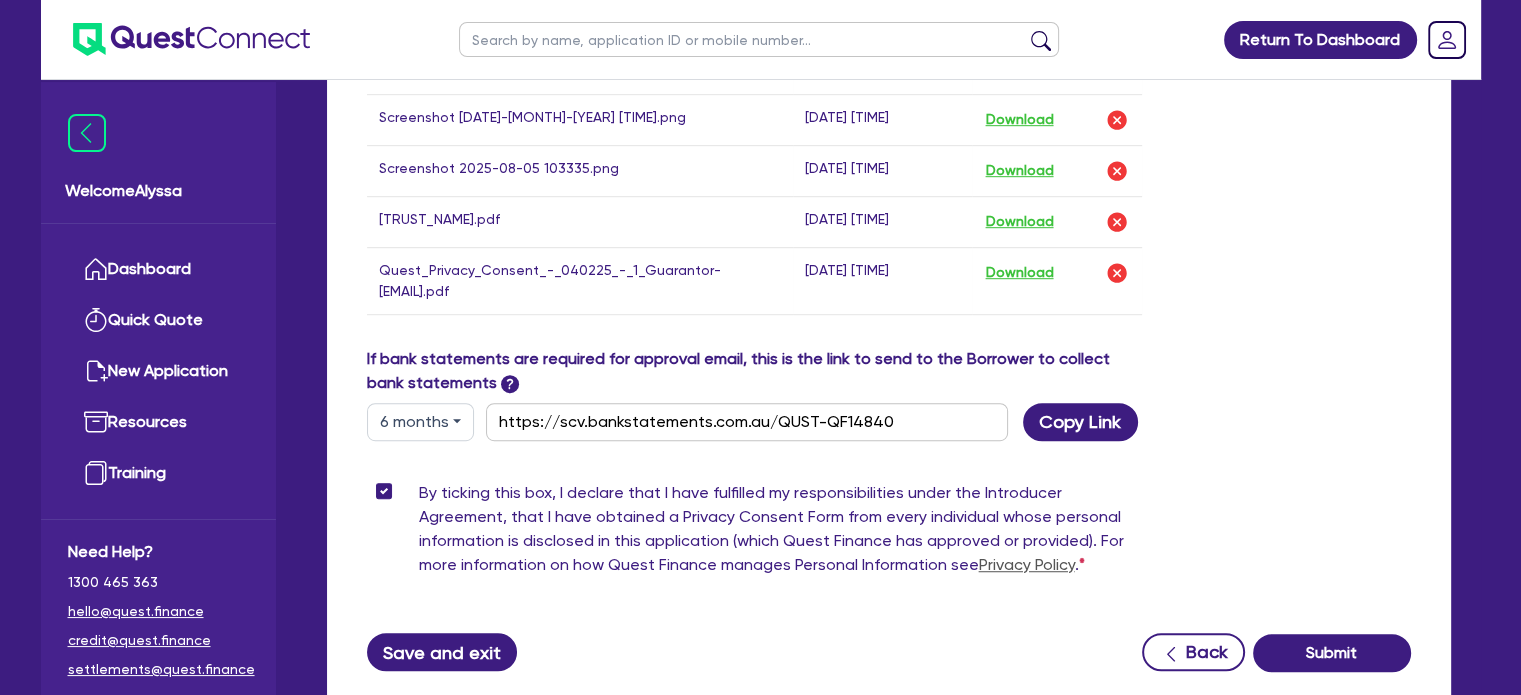 scroll, scrollTop: 0, scrollLeft: 0, axis: both 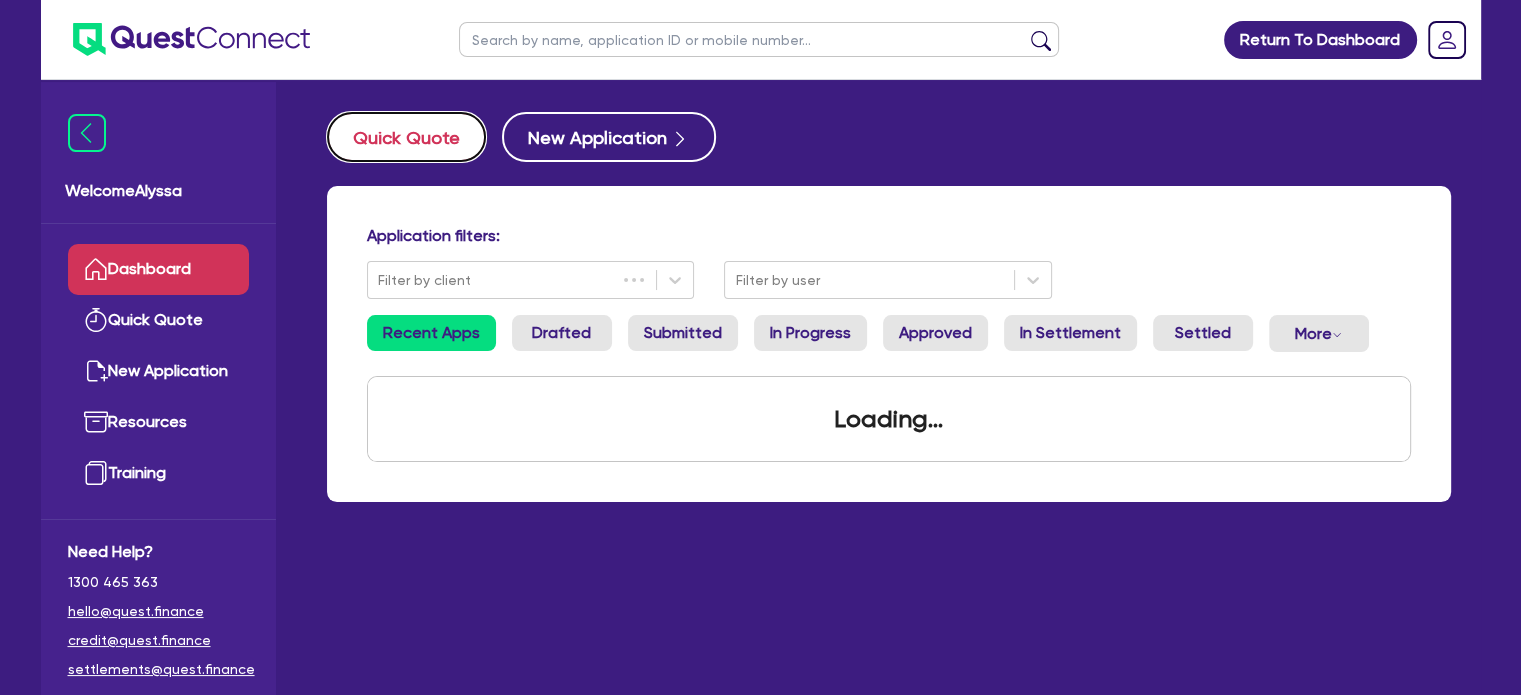click on "Quick Quote" at bounding box center [406, 137] 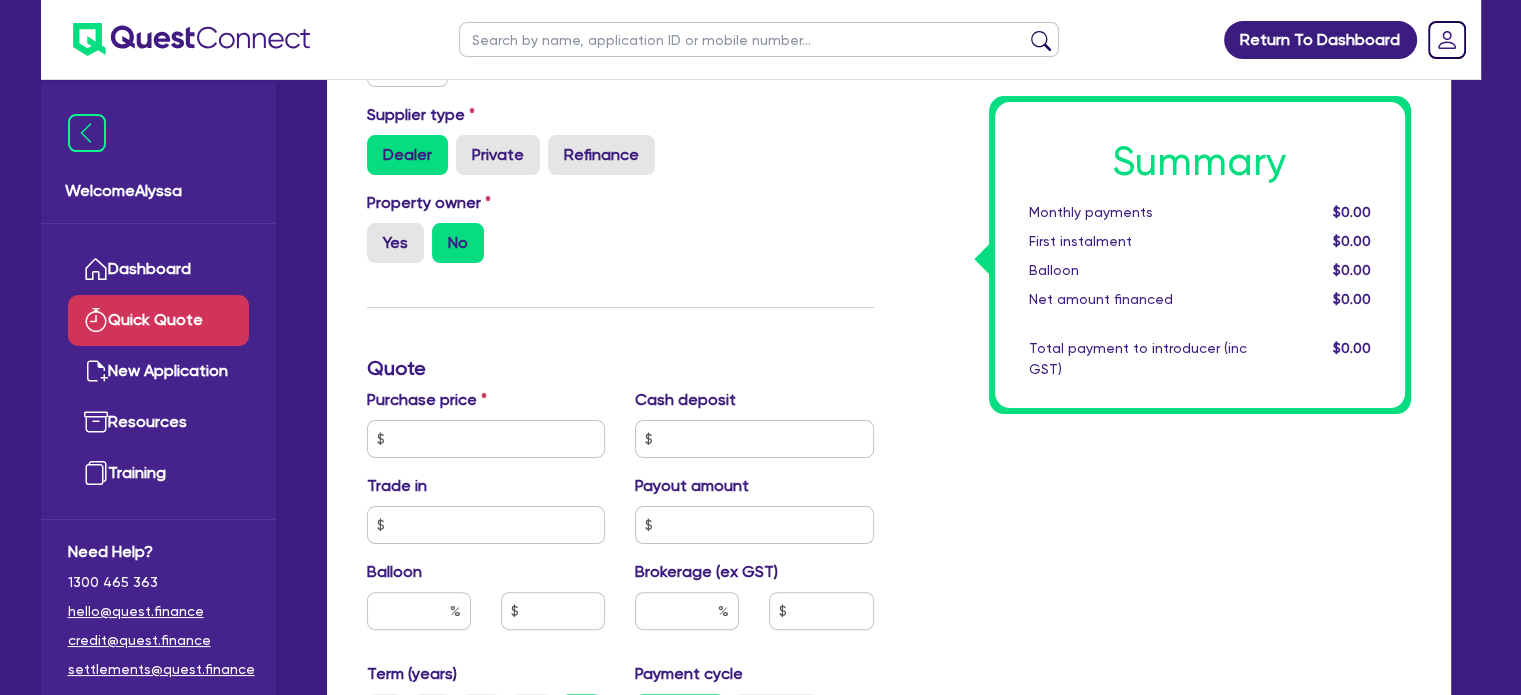 scroll, scrollTop: 0, scrollLeft: 0, axis: both 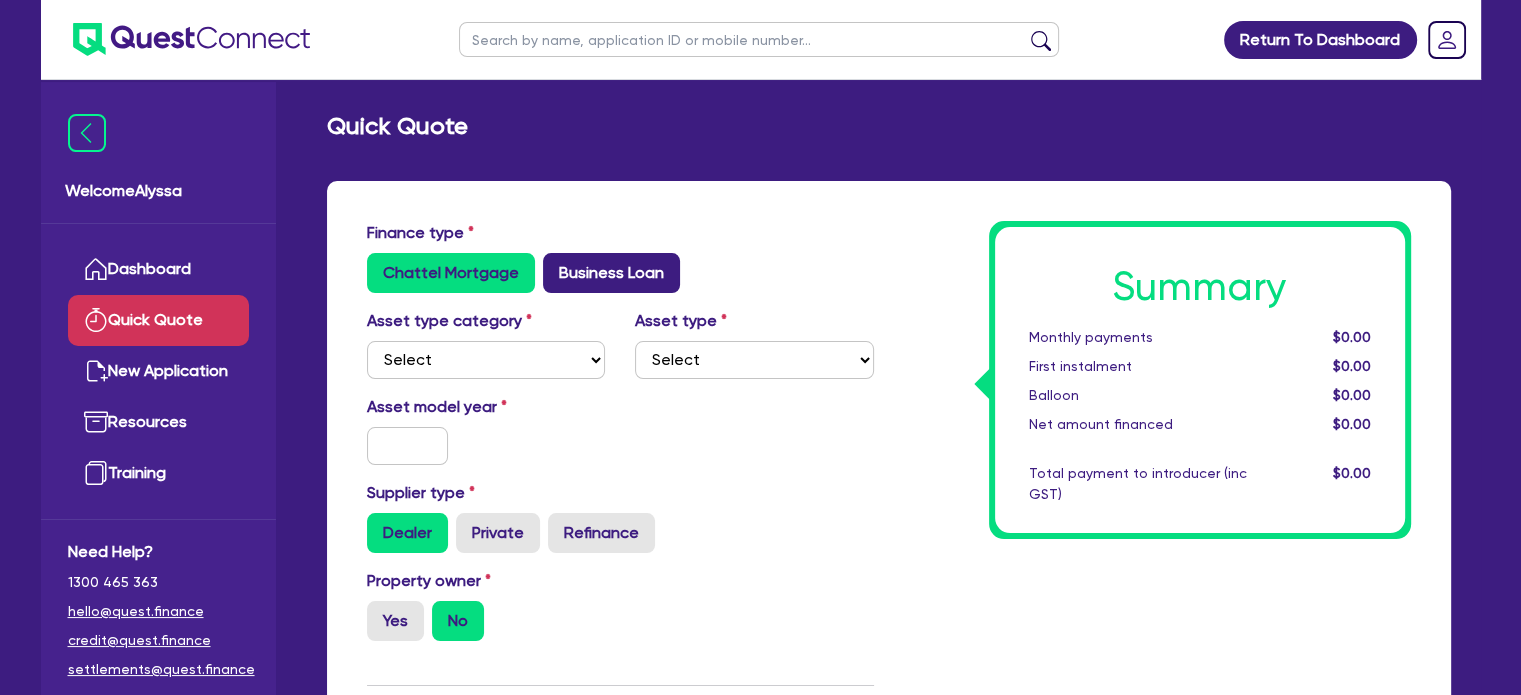 click on "Business Loan" at bounding box center (611, 273) 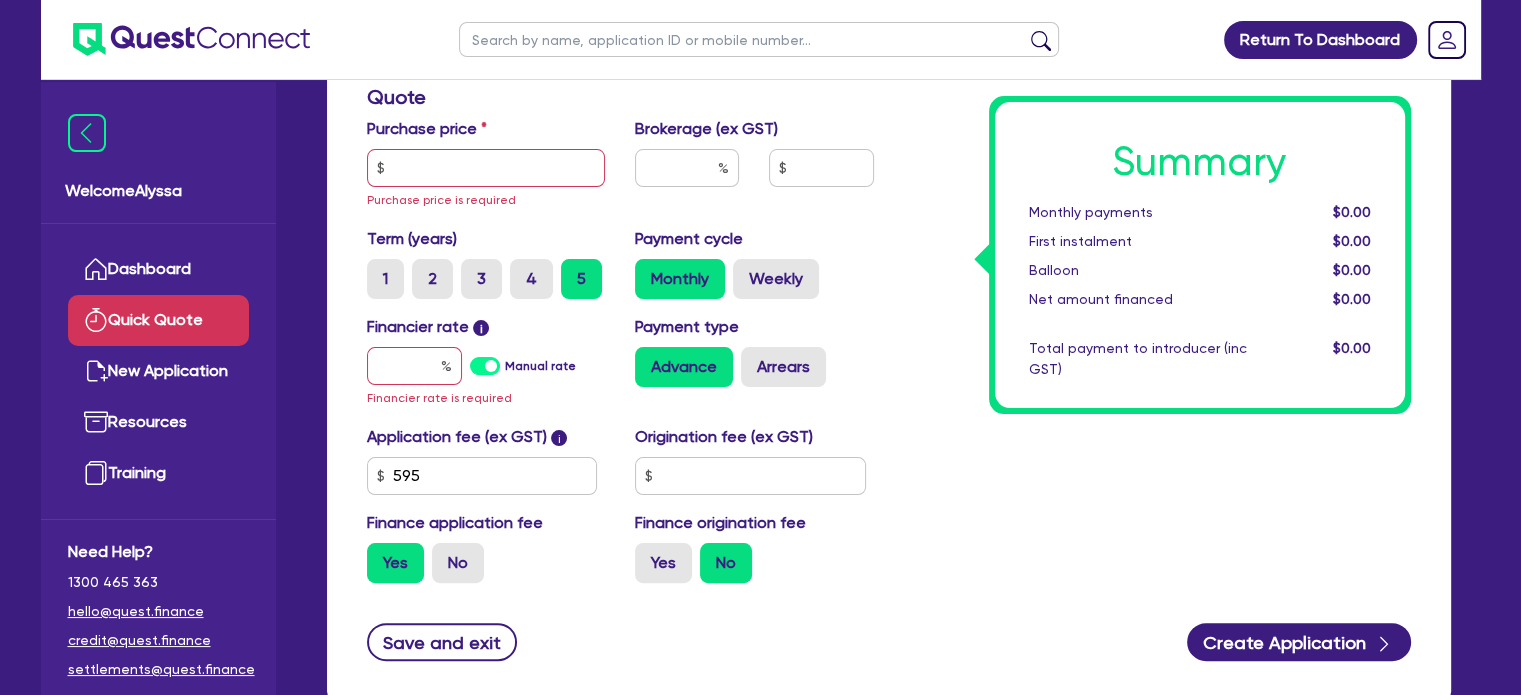 scroll, scrollTop: 387, scrollLeft: 0, axis: vertical 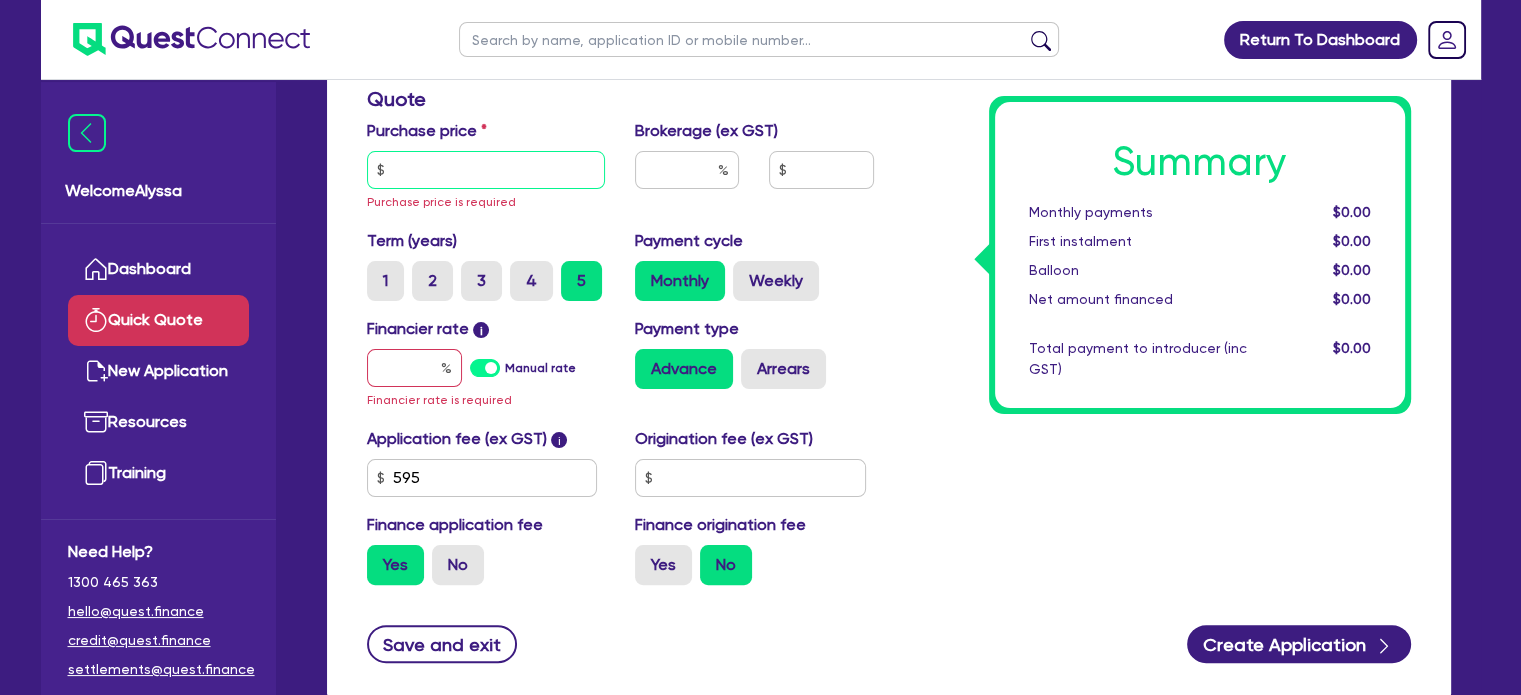 click at bounding box center (486, 170) 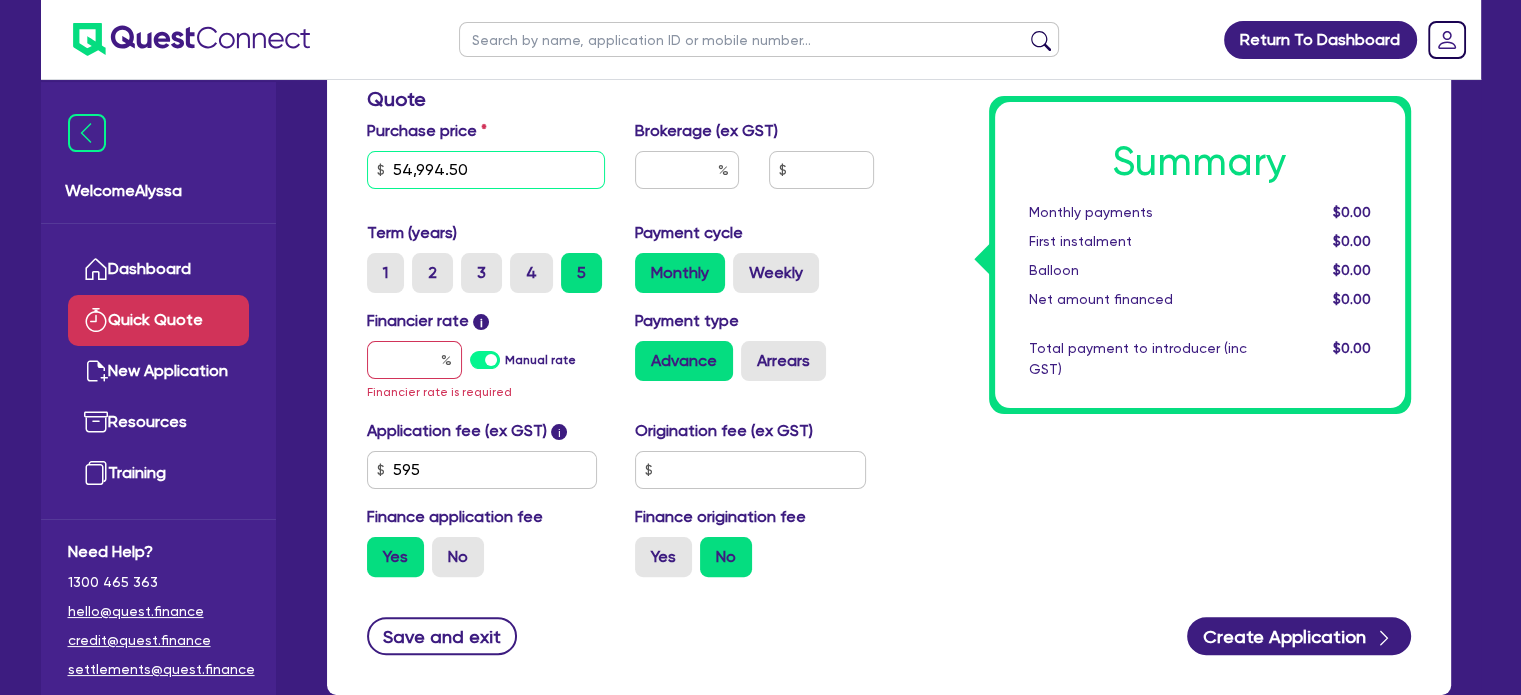 type on "54,994.50" 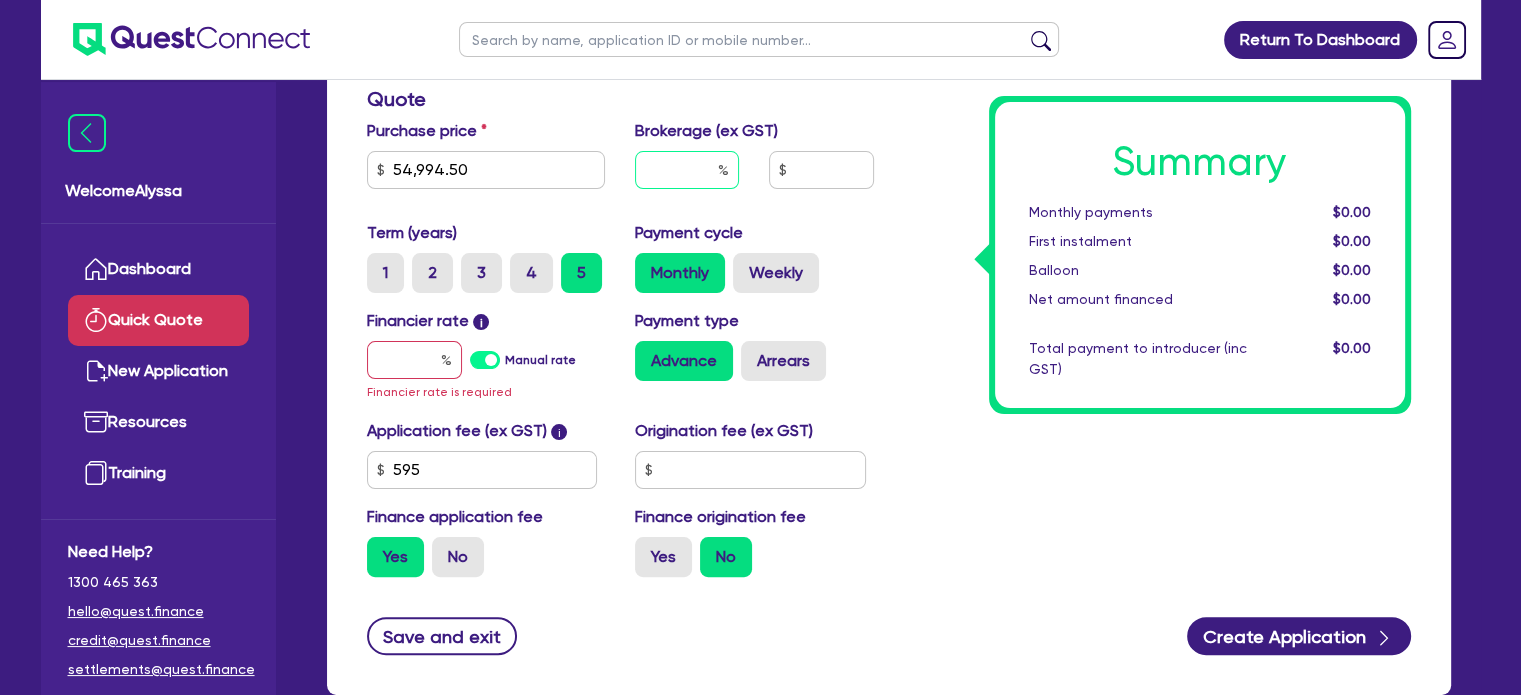 click at bounding box center [687, 170] 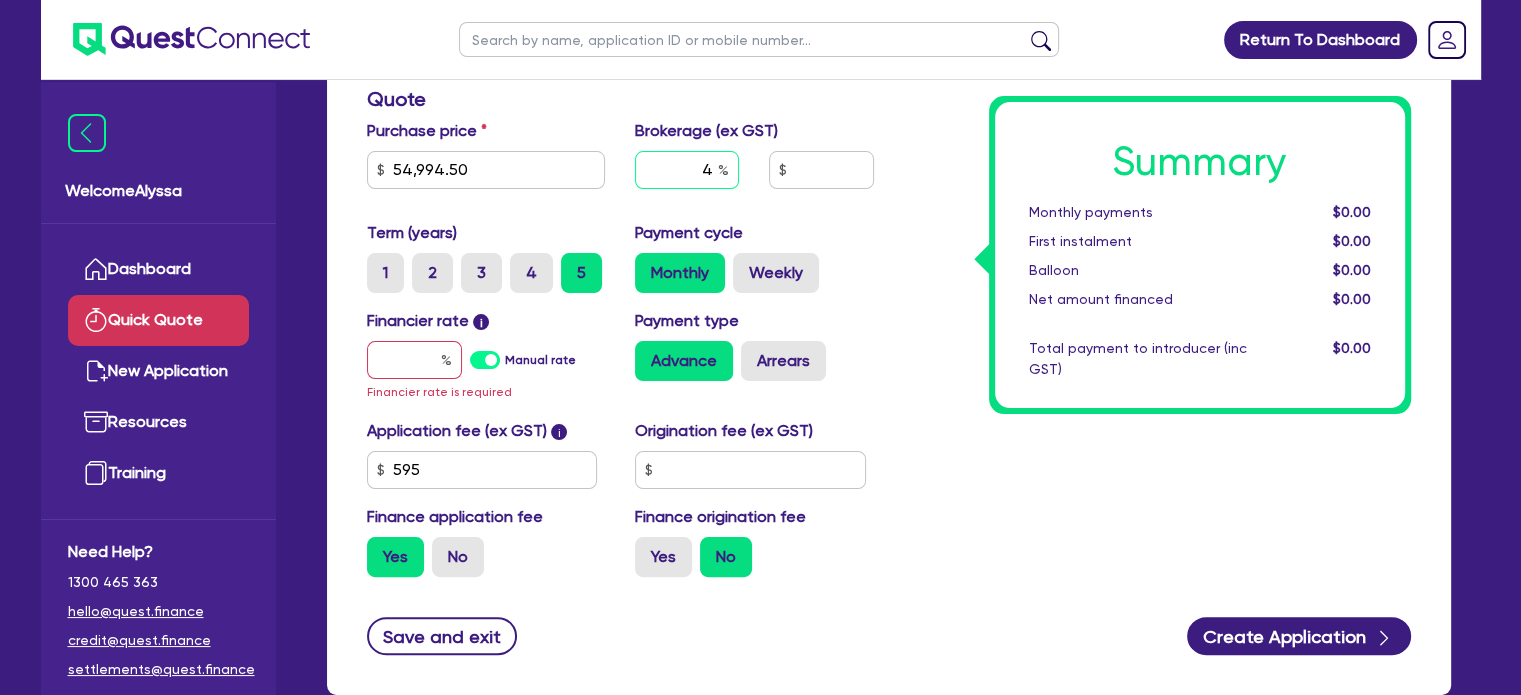 type on "4" 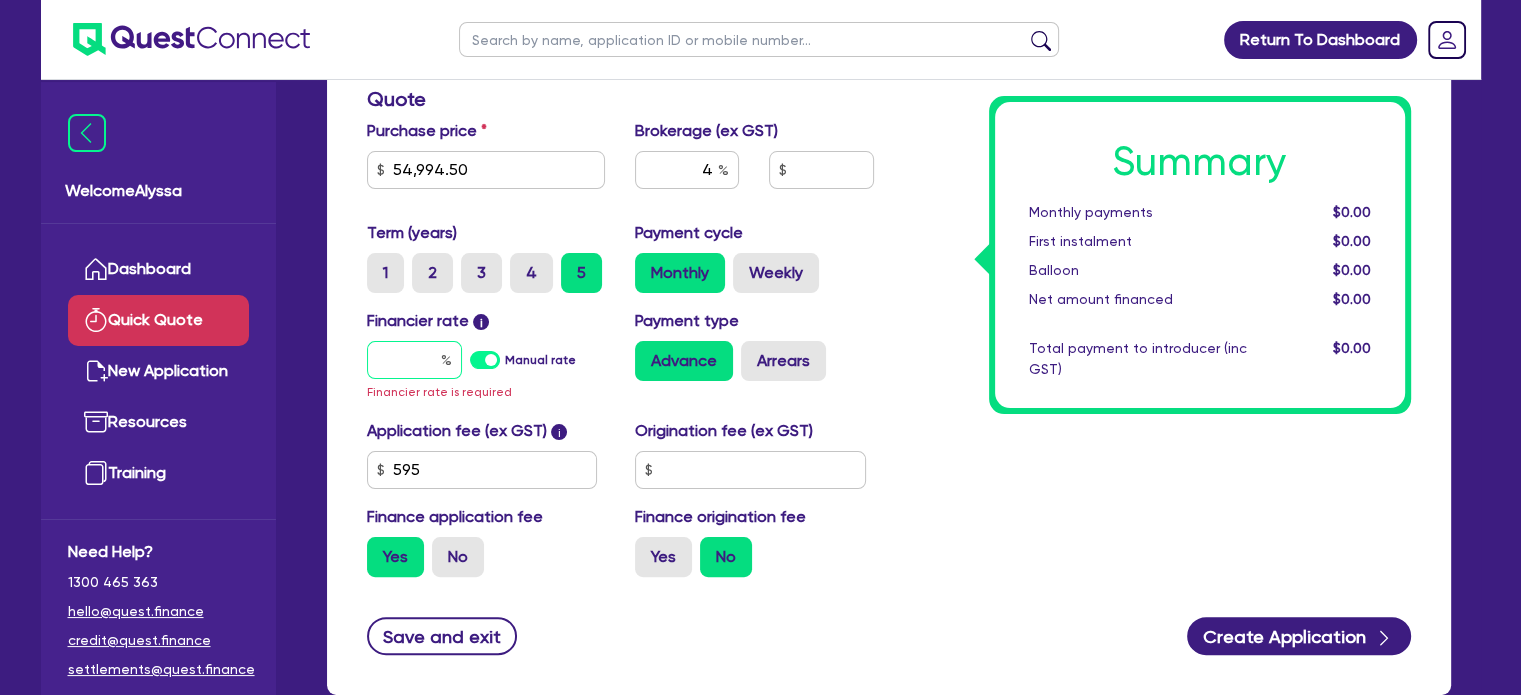 click at bounding box center (414, 360) 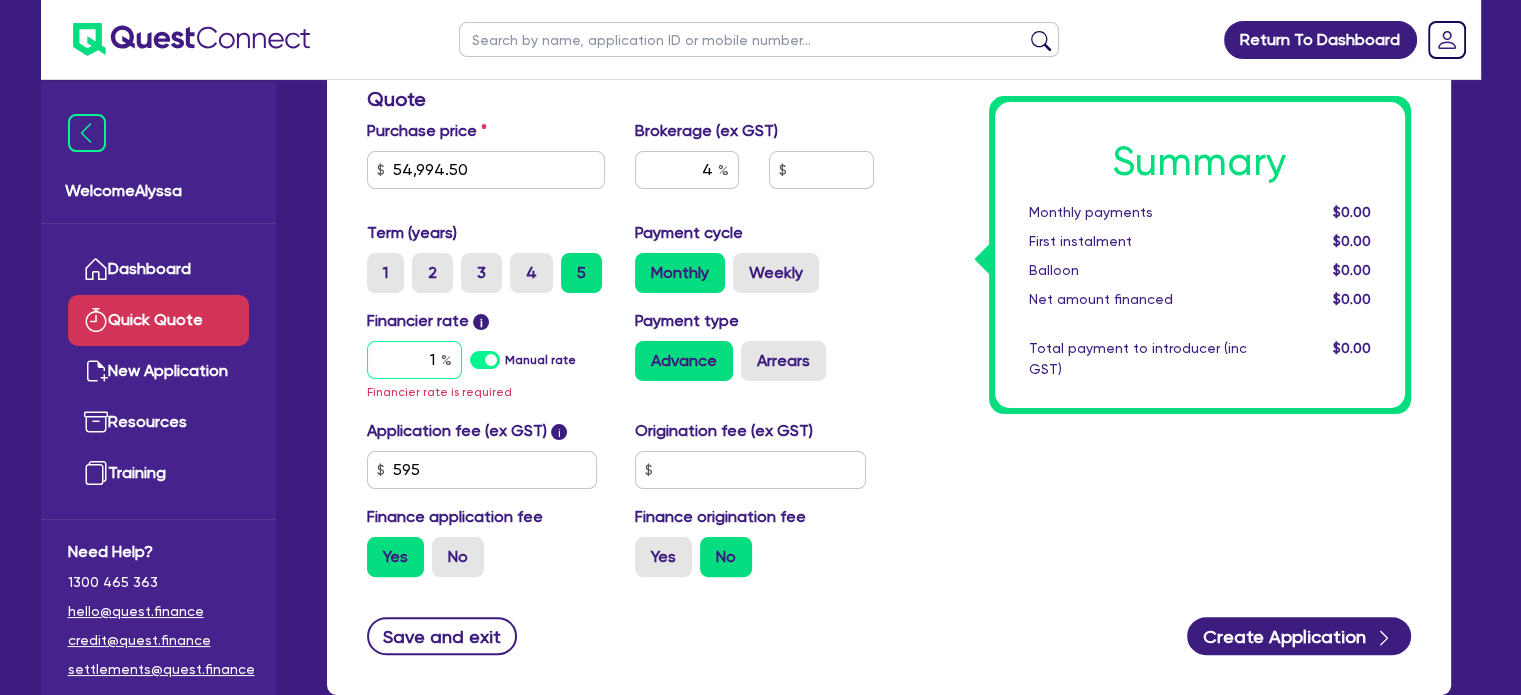 type on "2,225.96" 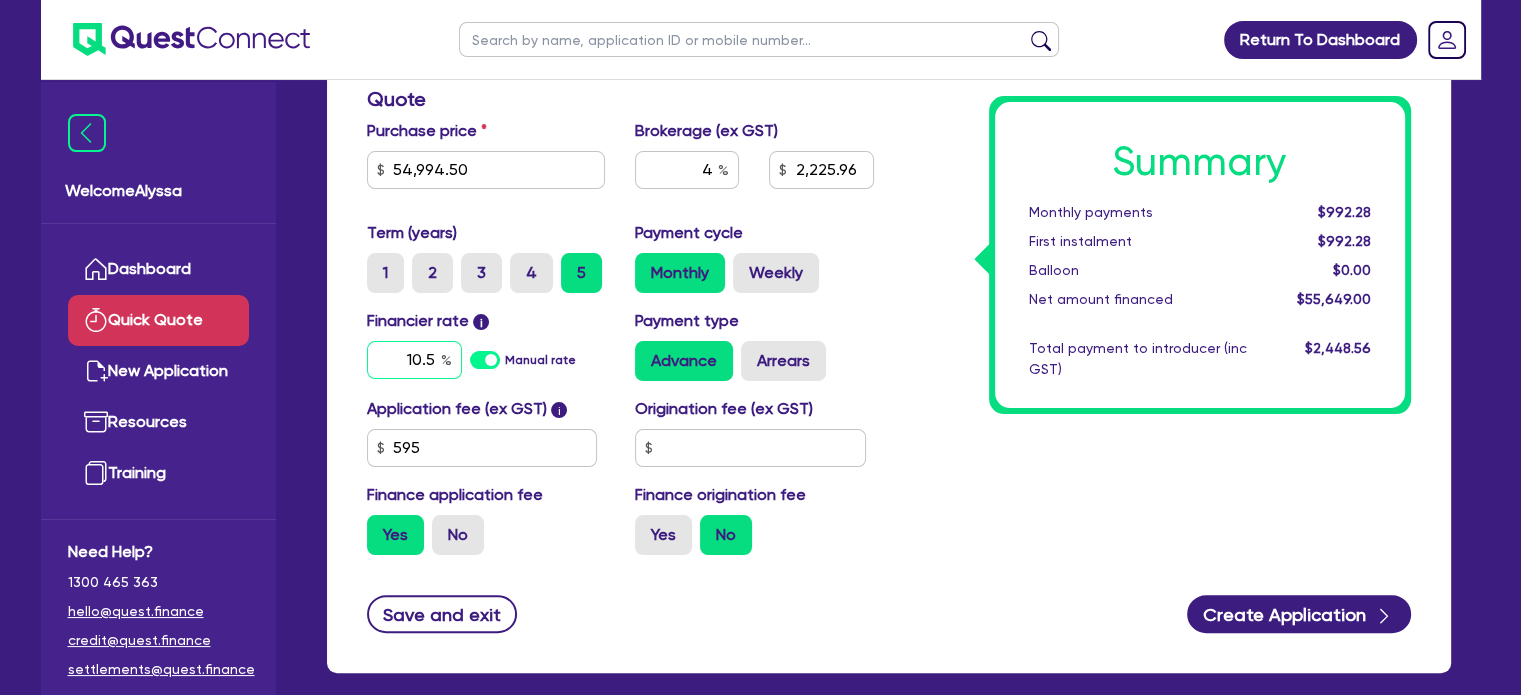 type on "10.5" 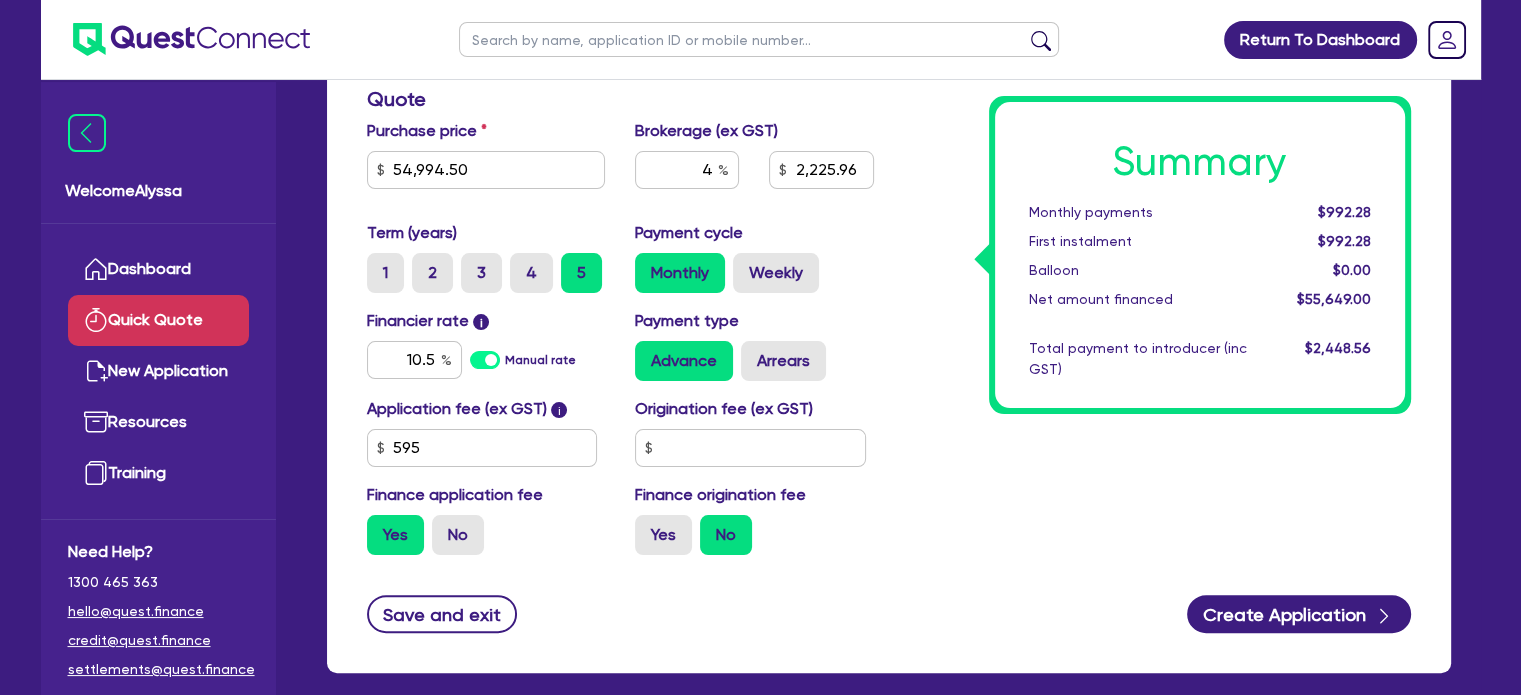 type on "2,225.96" 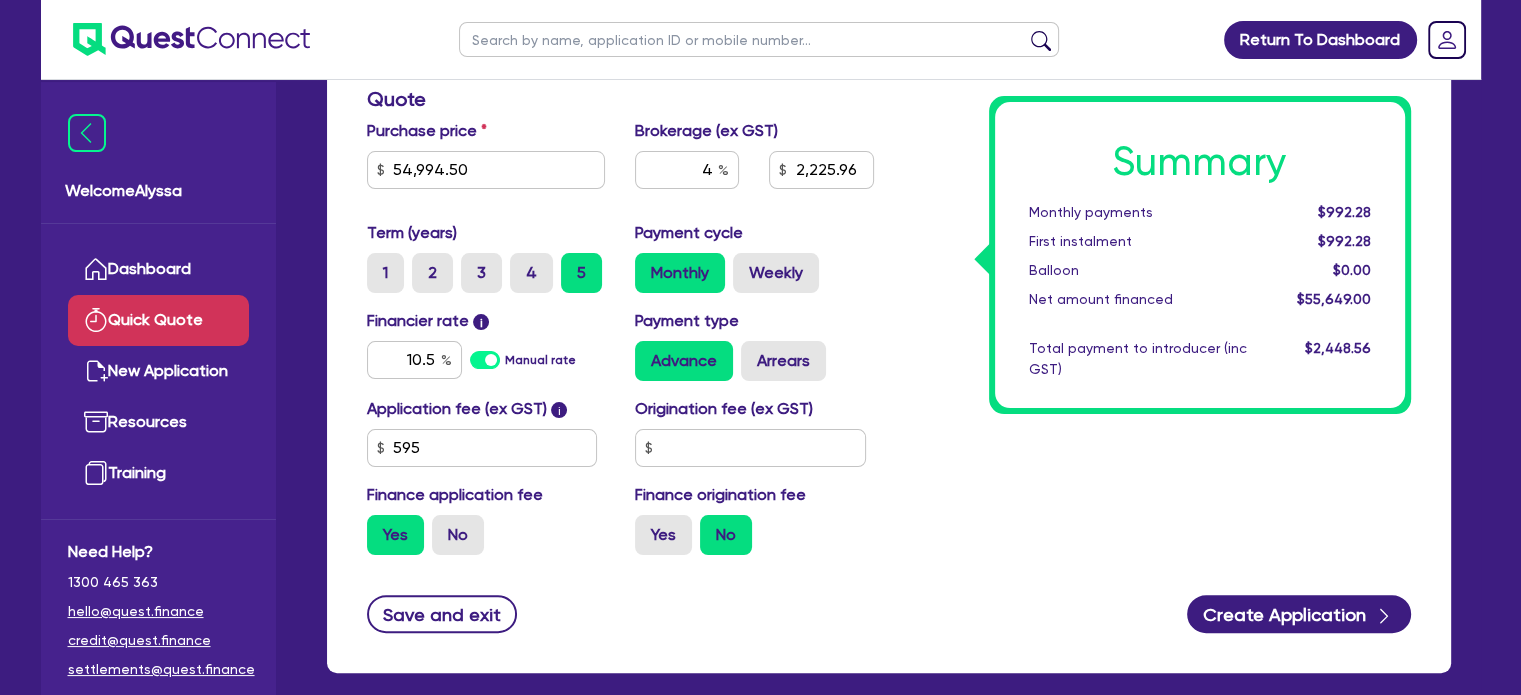 click on "Finance type Chattel Mortgage Business Loan Asset type category Select Cars and light trucks Primary assets Secondary assets Tertiary assets Asset type Select Asset model year Supplier type Dealer Private Refinance Property owner Yes No Quote Purchase price [AMOUNT] Cash deposit Trade in Payout amount Balloon Brokerage (ex GST) 4 [AMOUNT] Term (years) 1 2 3 4 5 Payment cycle Monthly Weekly Financier rate i 10.5   Manual rate Payment type Advance Arrears Application fee (ex GST) i 595 Origination fee (ex GST) Finance application fee Yes No Finance origination fee Yes No Summary Monthly   payments $[AMOUNT] First instalment $[AMOUNT] Balloon $[AMOUNT] Net amount financed $[AMOUNT] Total payment to introducer (inc GST) $[AMOUNT] Save and exit Create Application" at bounding box center [889, 233] 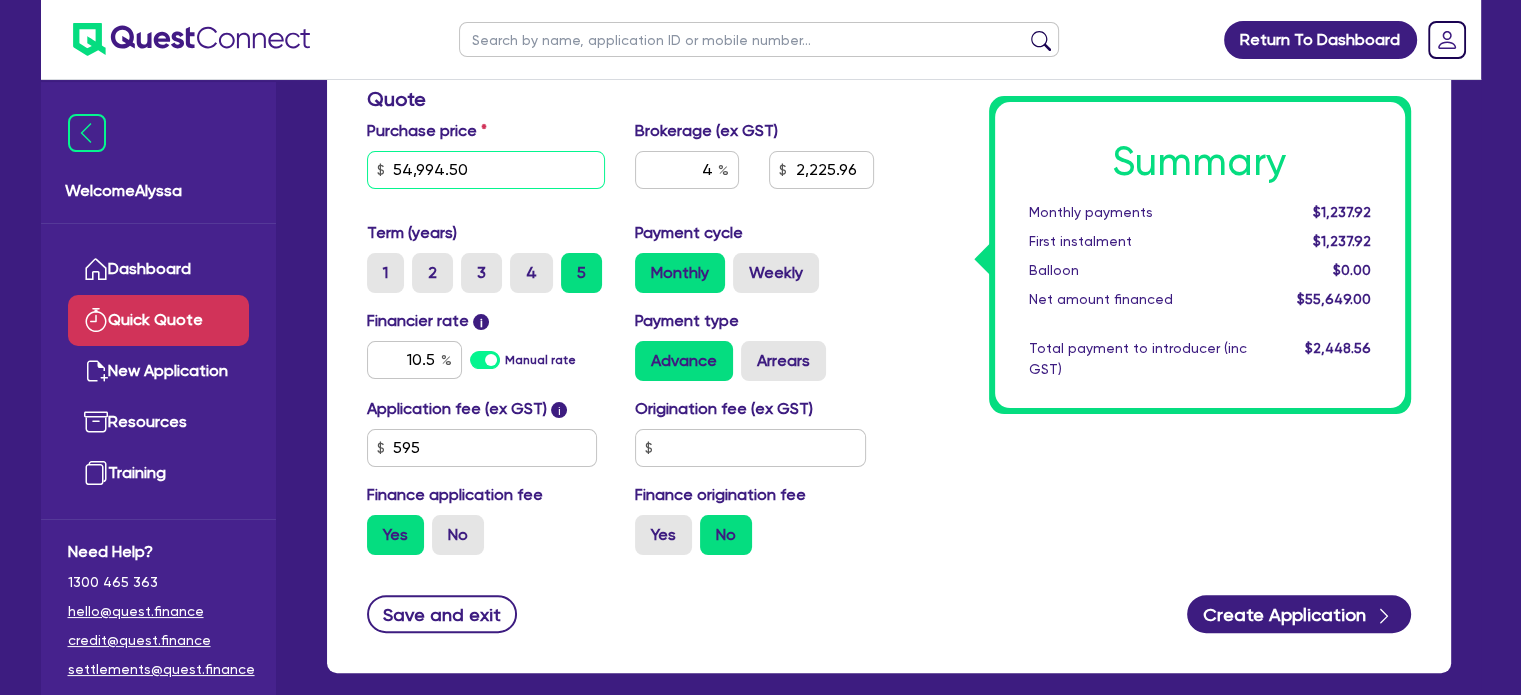 drag, startPoint x: 484, startPoint y: 161, endPoint x: 325, endPoint y: 141, distance: 160.25293 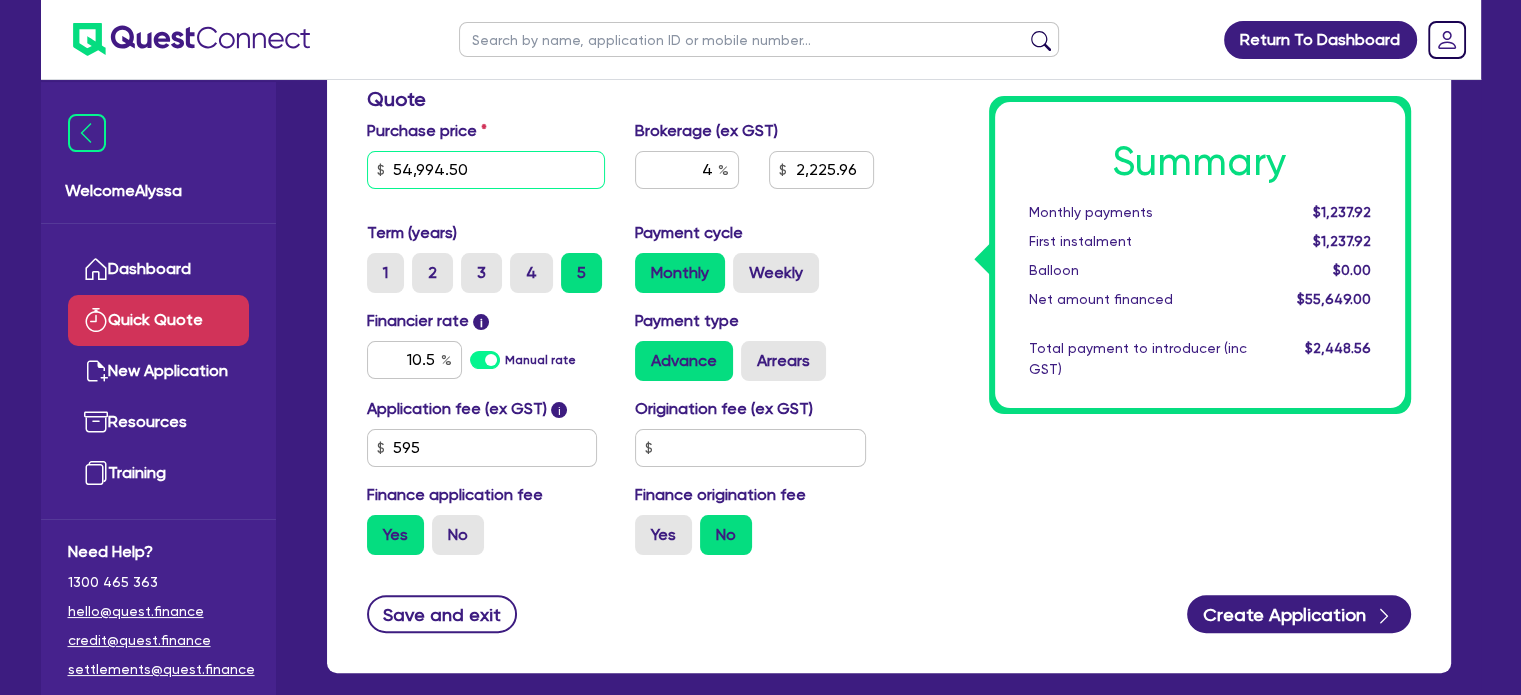 click on "Finance type Chattel Mortgage Business Loan Asset type category Select Cars and light trucks Primary assets Secondary assets Tertiary assets Asset type Select Asset model year Supplier type Dealer Private Refinance Property owner Yes No Quote Purchase price [AMOUNT] Cash deposit Trade in Payout amount Balloon Brokerage (ex GST) 4 [AMOUNT] Term (years) 1 2 3 4 5 Payment cycle Monthly Weekly Financier rate i 10.5   Manual rate Payment type Advance Arrears Application fee (ex GST) i 595 Origination fee (ex GST) Finance application fee Yes No Finance origination fee Yes No Summary Monthly   payments $[AMOUNT] First instalment $[AMOUNT] Balloon $[AMOUNT] Net amount financed $[AMOUNT] Total payment to introducer (inc GST) $[AMOUNT] Save and exit Create Application" at bounding box center [889, 245] 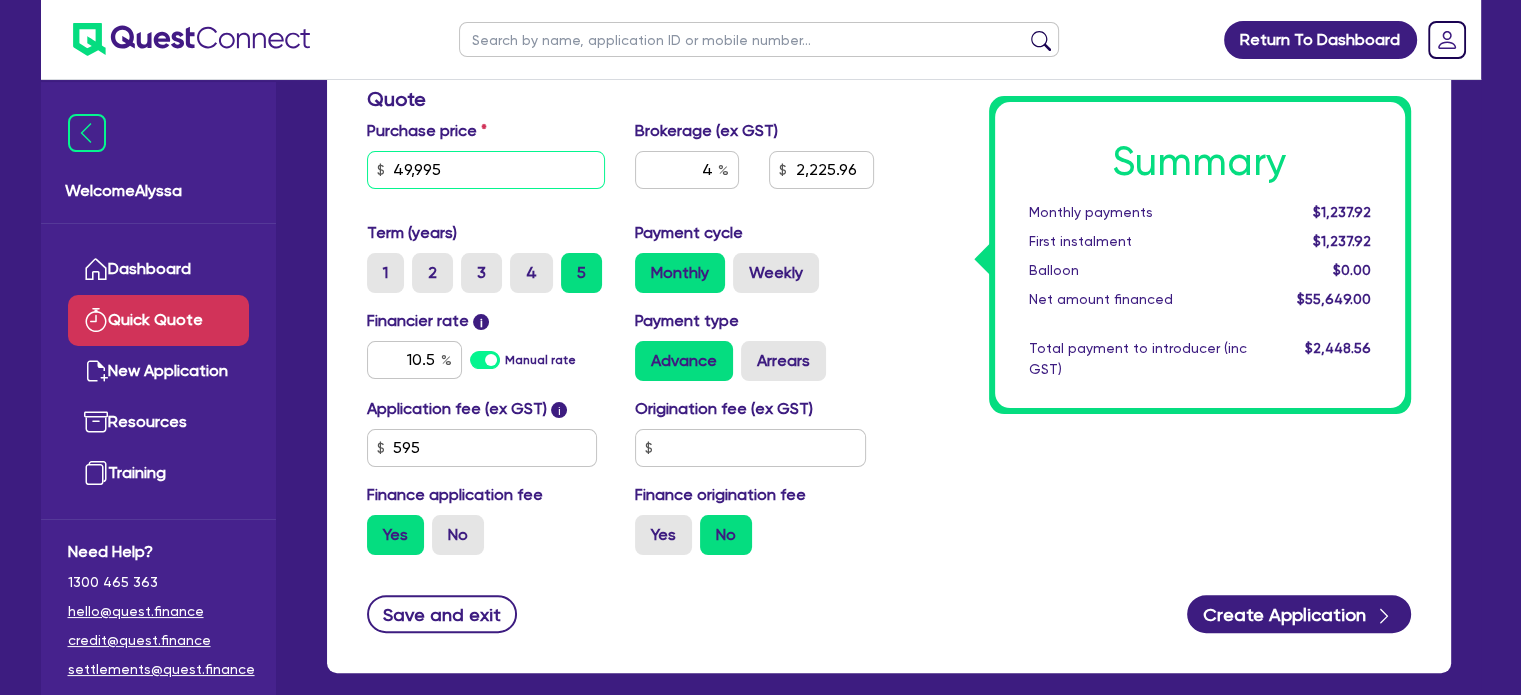 type on "49,995" 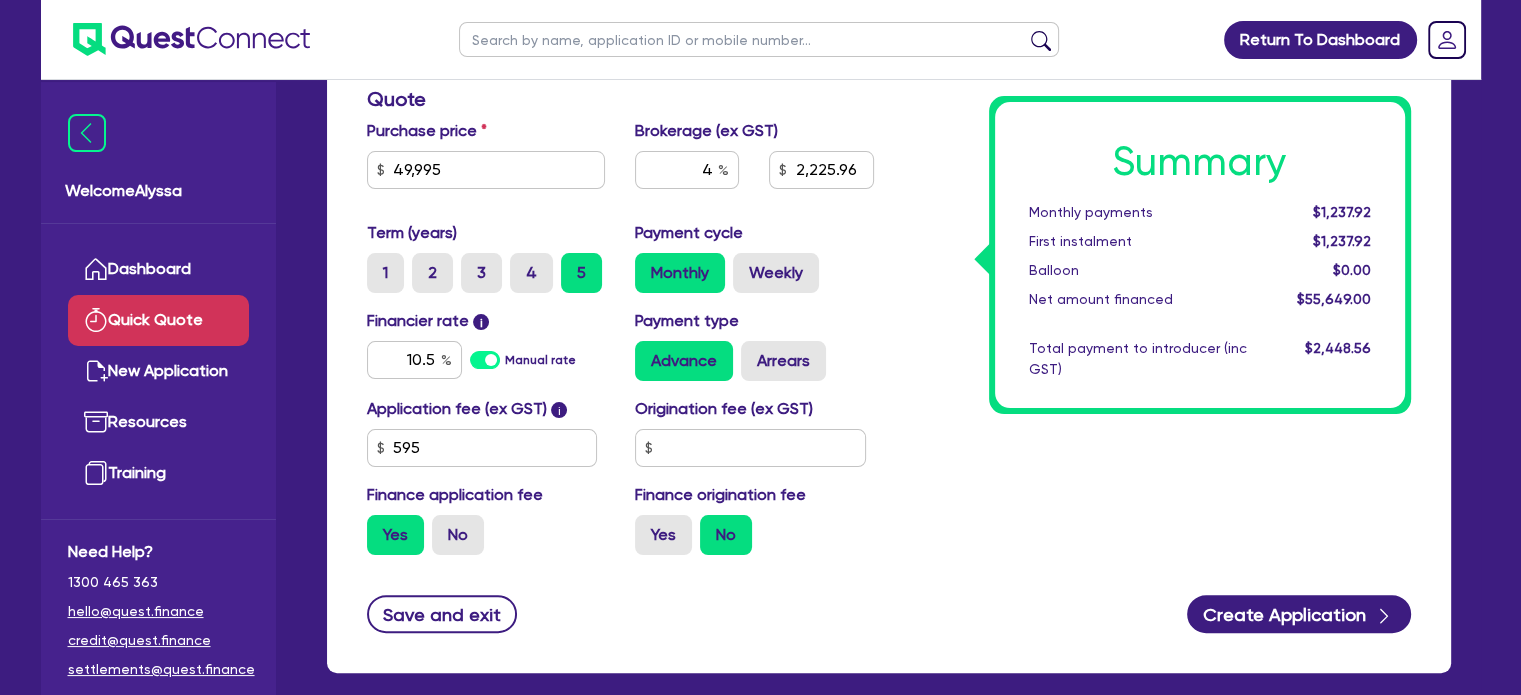 click on "Summary Monthly   payments $[AMOUNT] First instalment $[AMOUNT] Balloon $[AMOUNT] Net amount financed $[AMOUNT] Total payment to introducer (inc GST) $[AMOUNT]" at bounding box center [1157, 202] 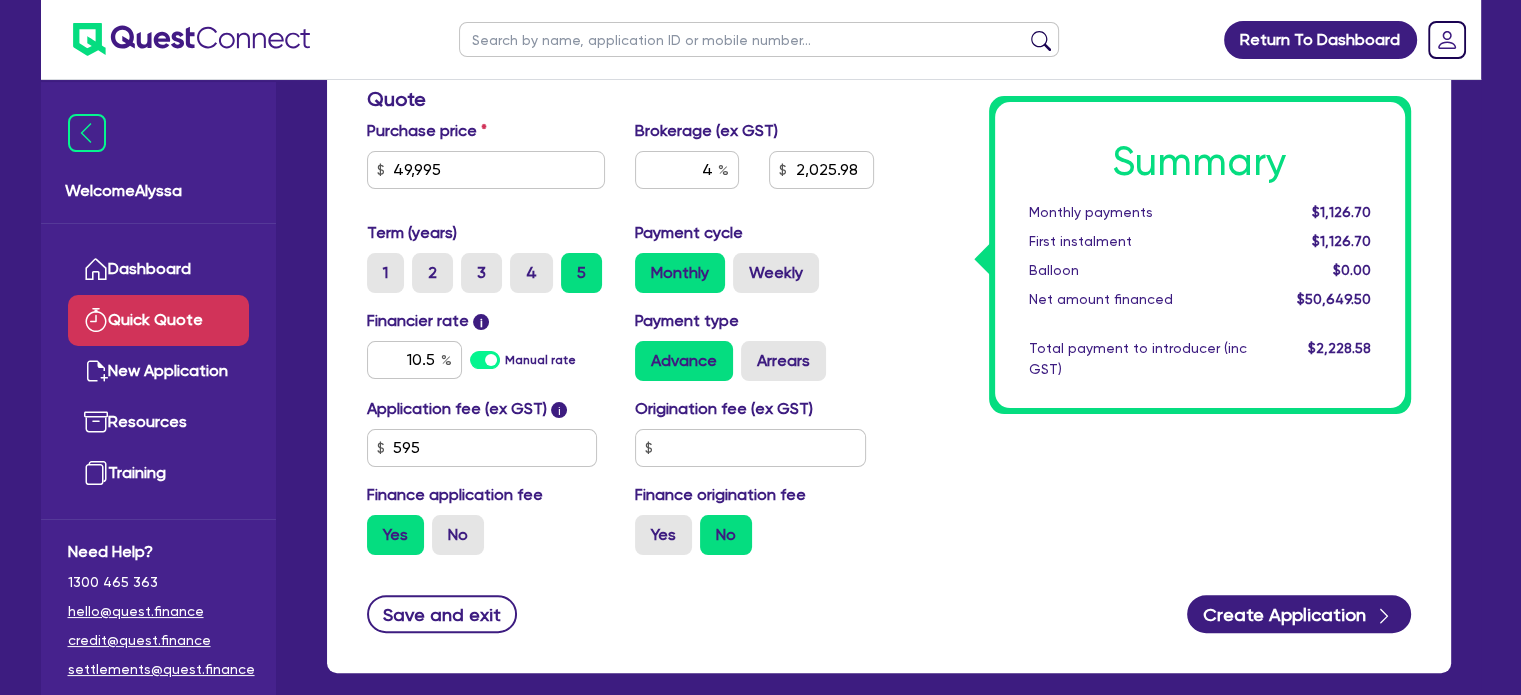click on "Payment cycle Monthly Weekly" at bounding box center (754, 257) 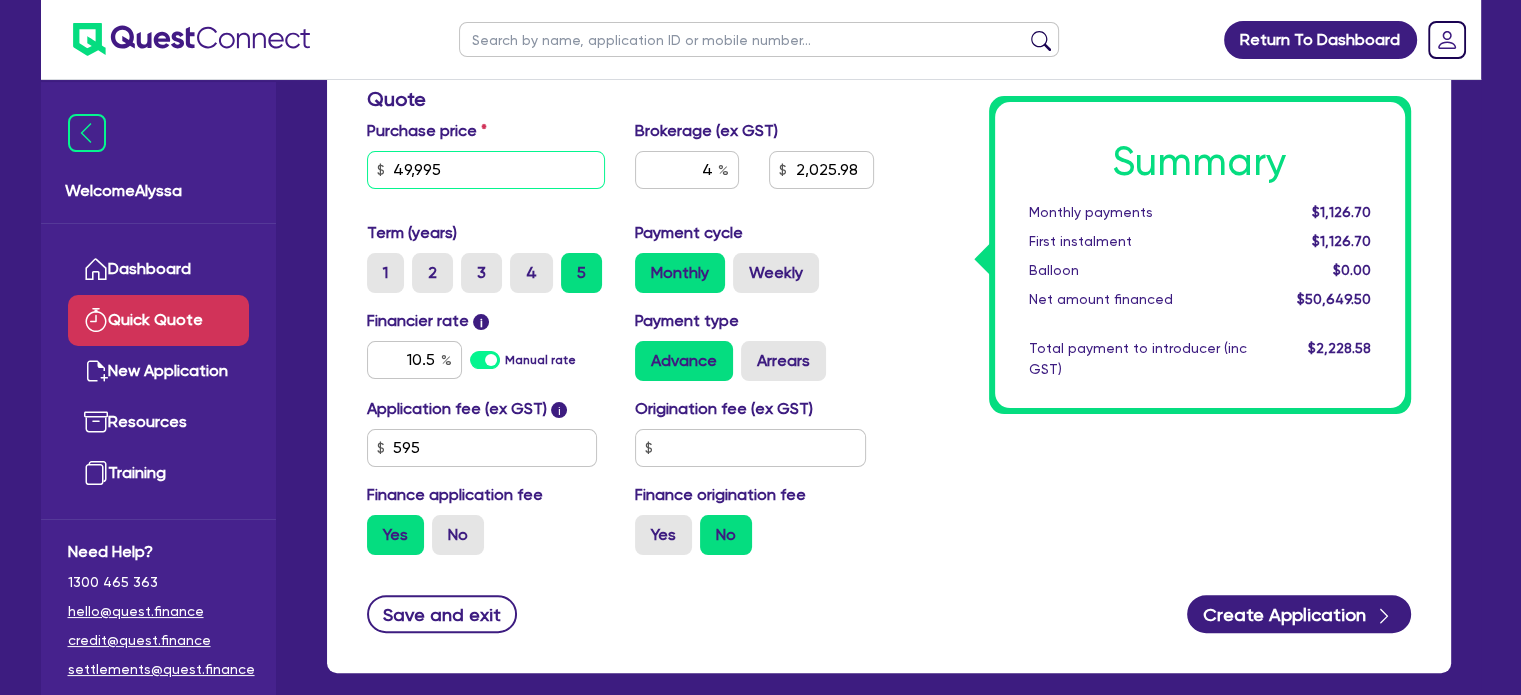 click on "49,995" at bounding box center [486, 170] 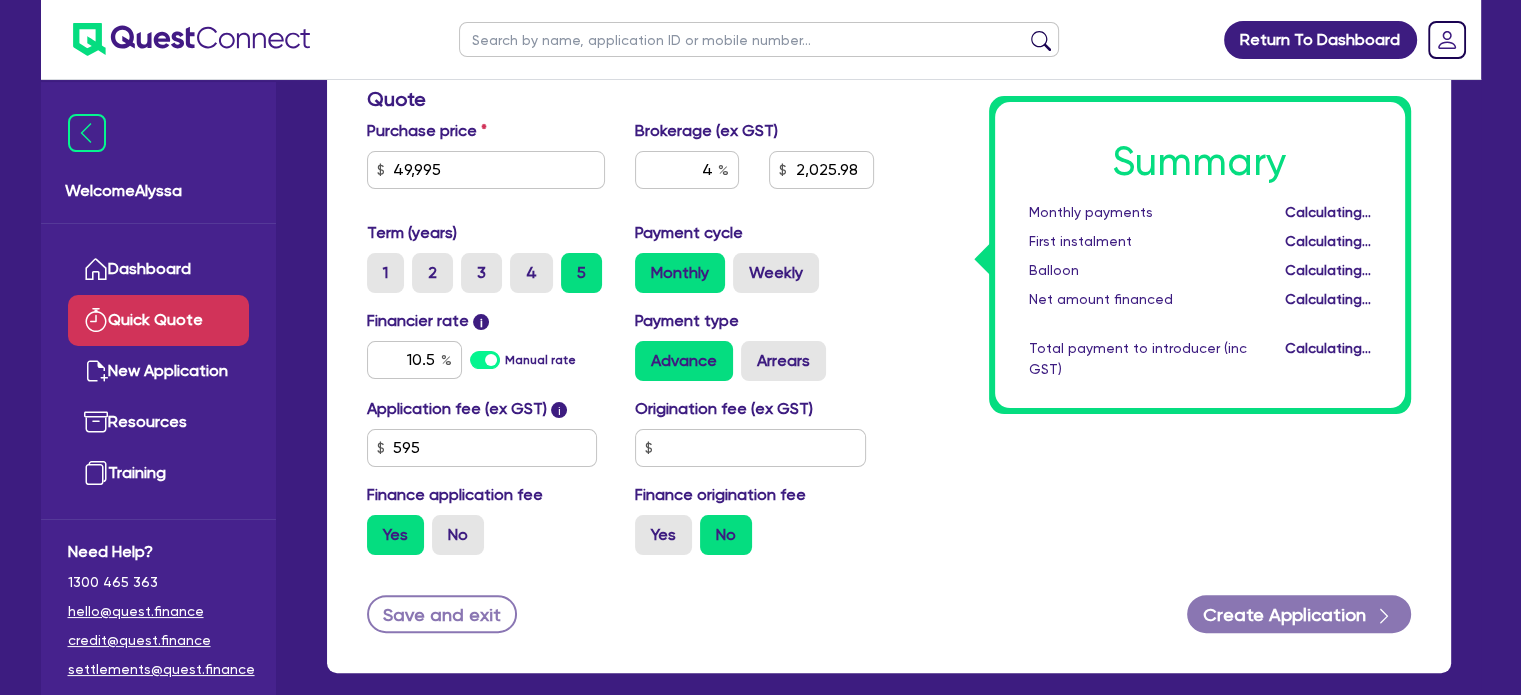 type on "2,025.98" 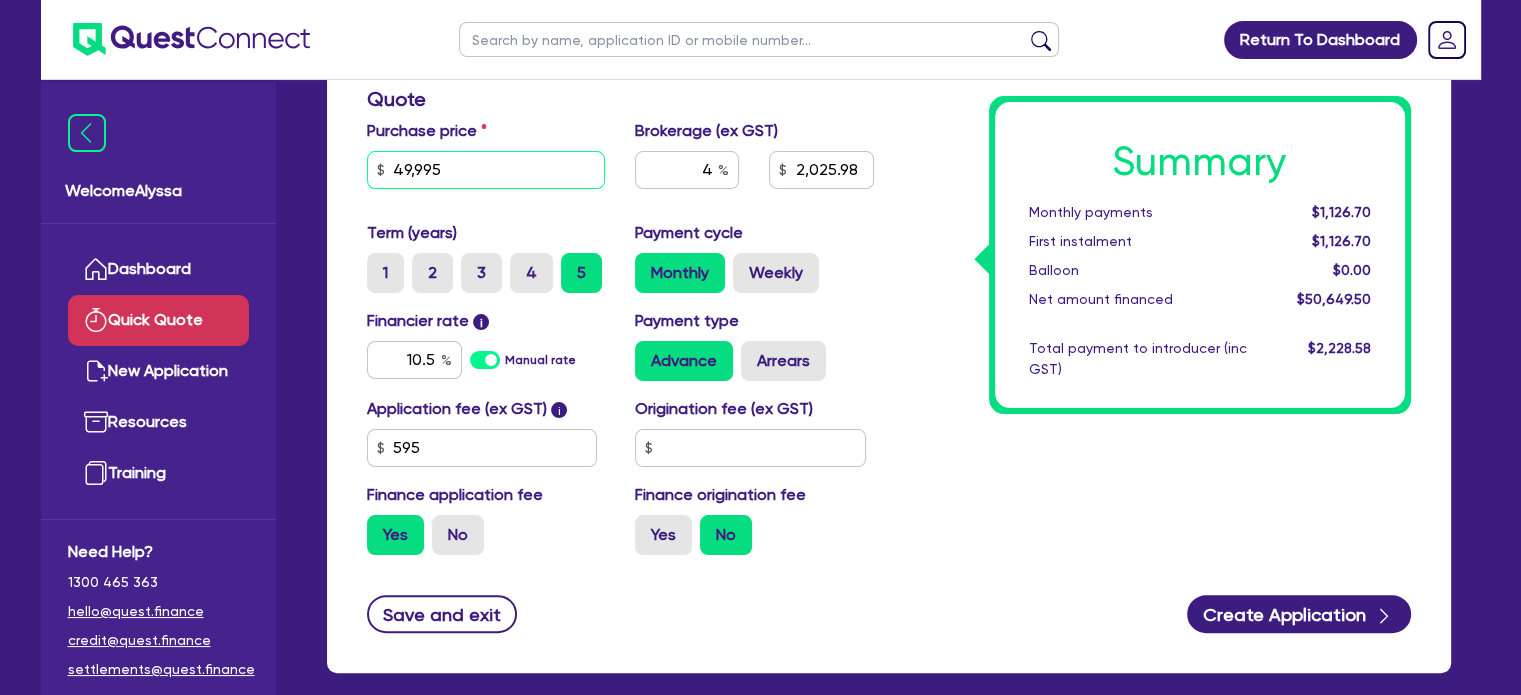 drag, startPoint x: 478, startPoint y: 158, endPoint x: 331, endPoint y: 154, distance: 147.05441 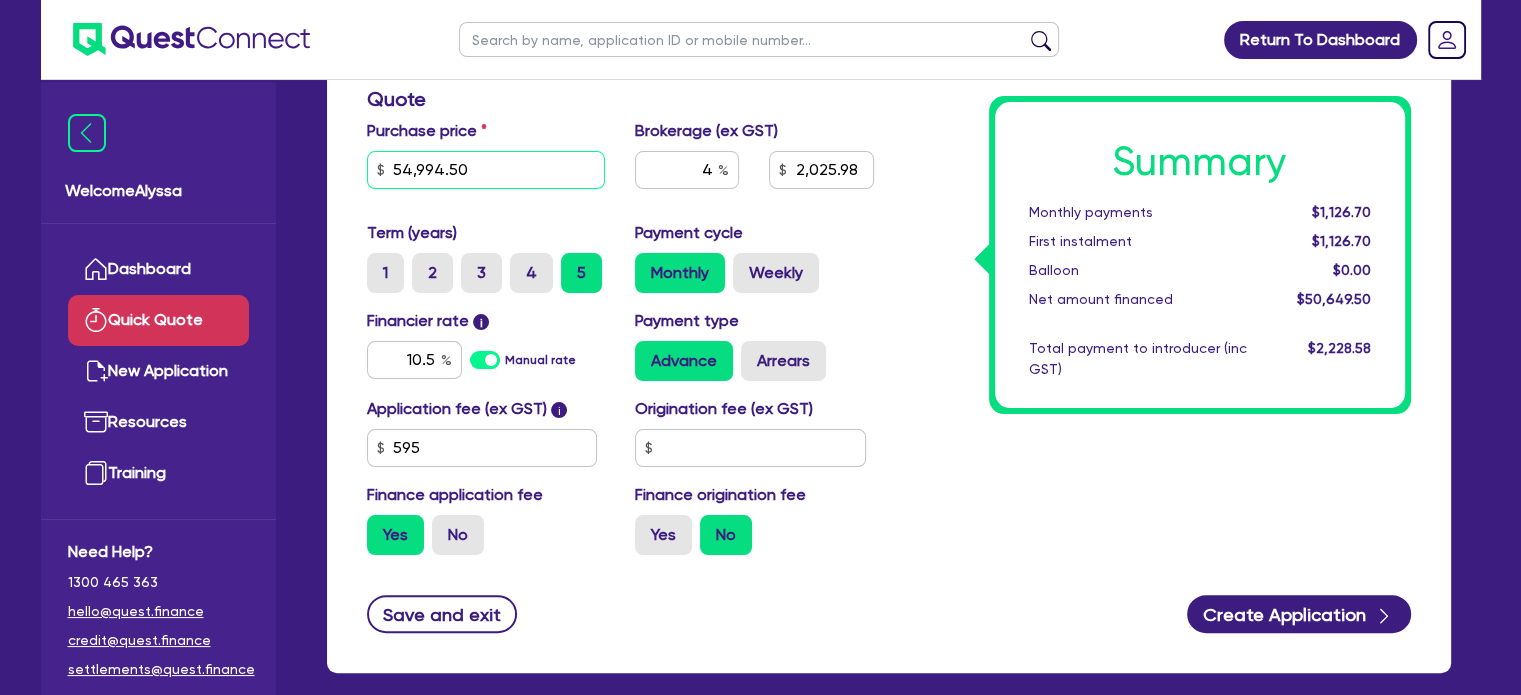 type on "54,994.50" 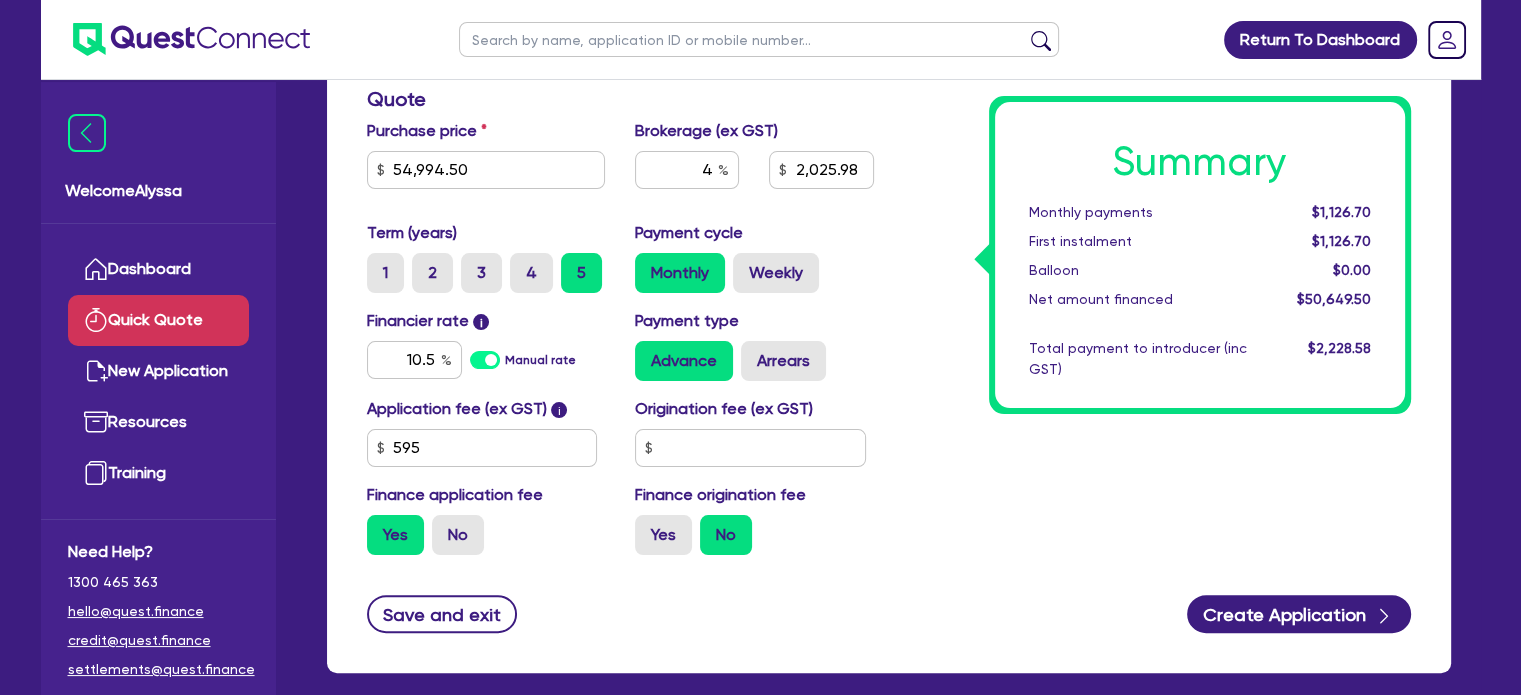 click on "Purchase price 54,994.50" at bounding box center [486, 162] 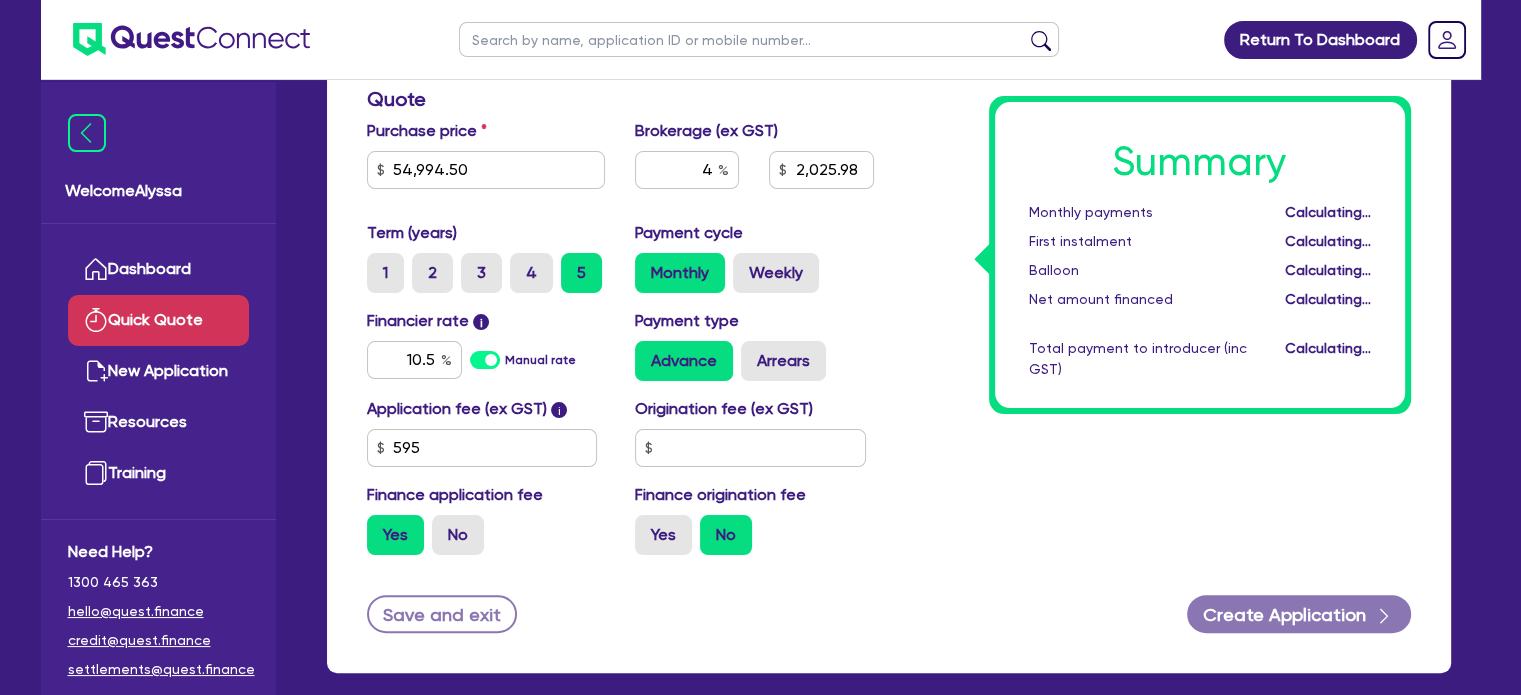 type on "2,225.96" 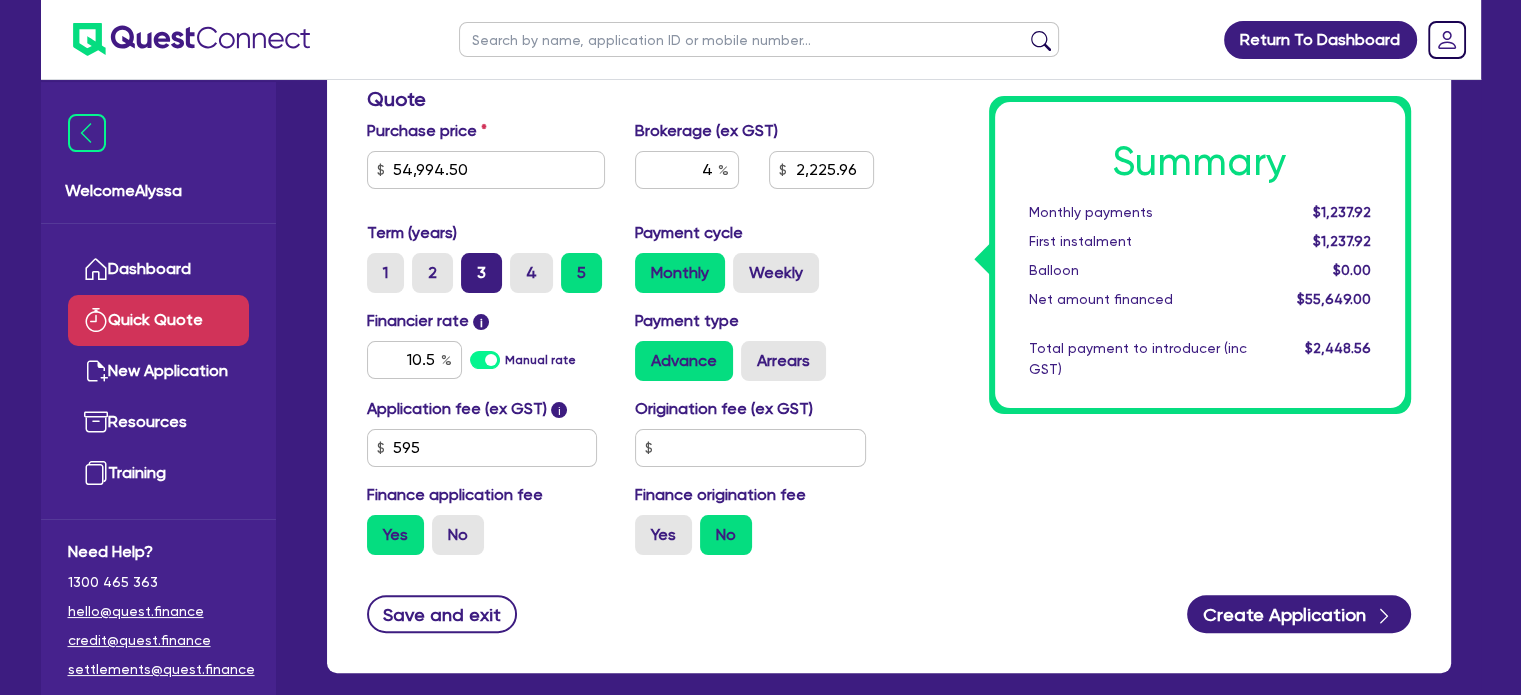 click on "3" at bounding box center (481, 273) 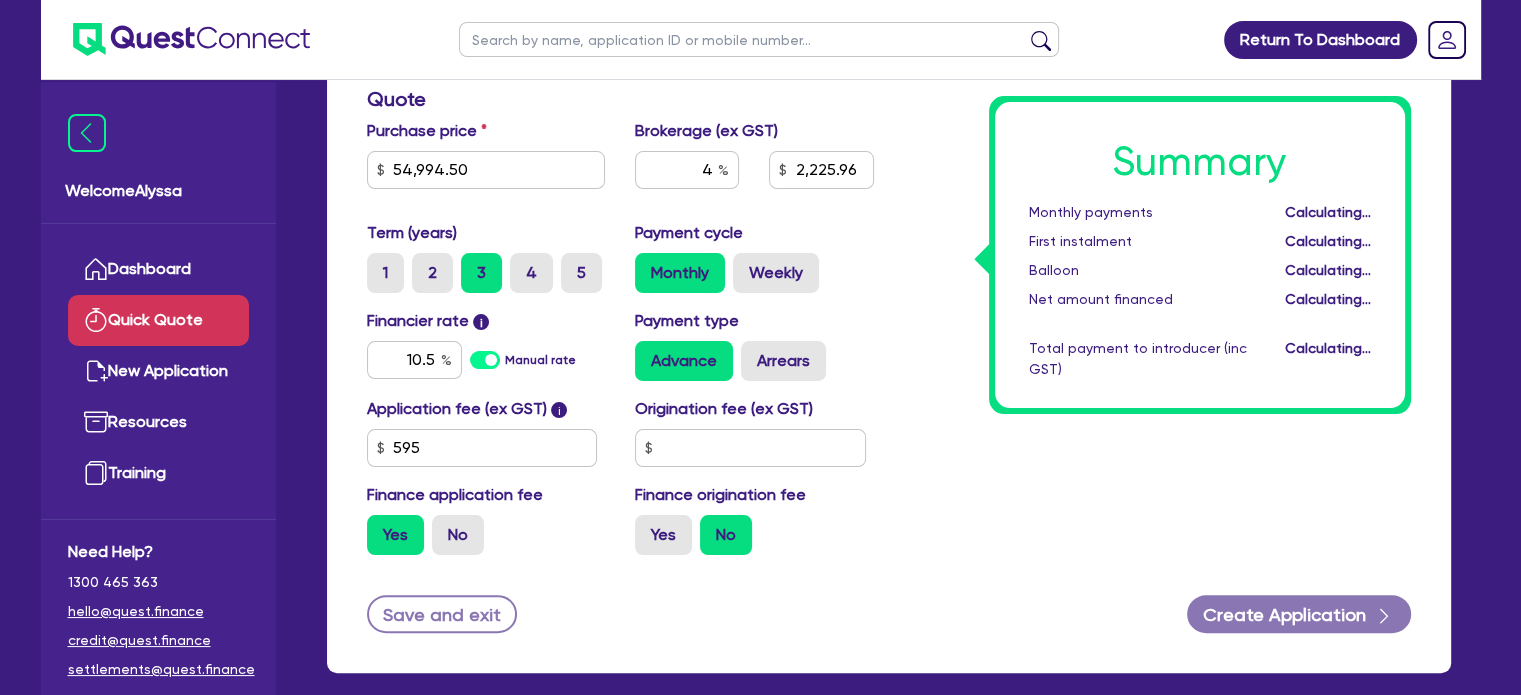 type on "2,225.96" 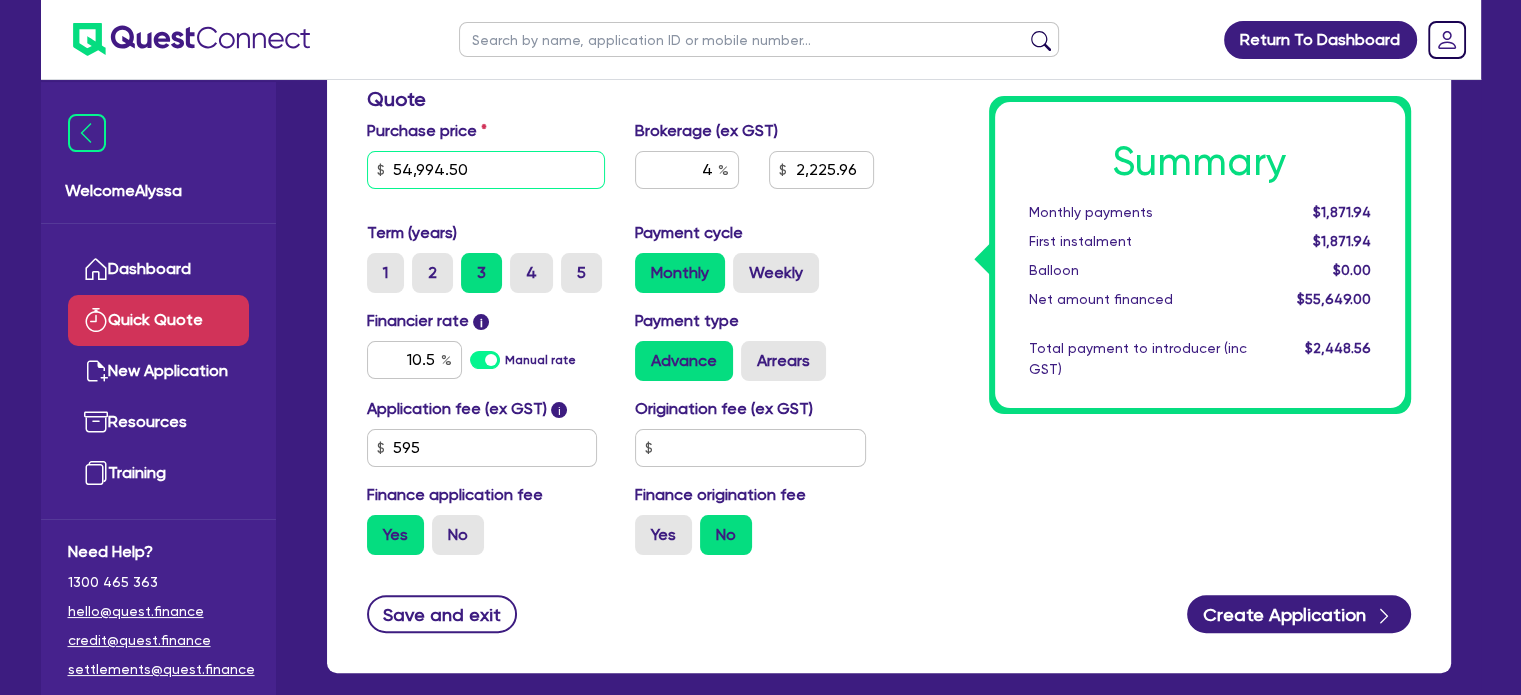 drag, startPoint x: 480, startPoint y: 164, endPoint x: 323, endPoint y: 152, distance: 157.45793 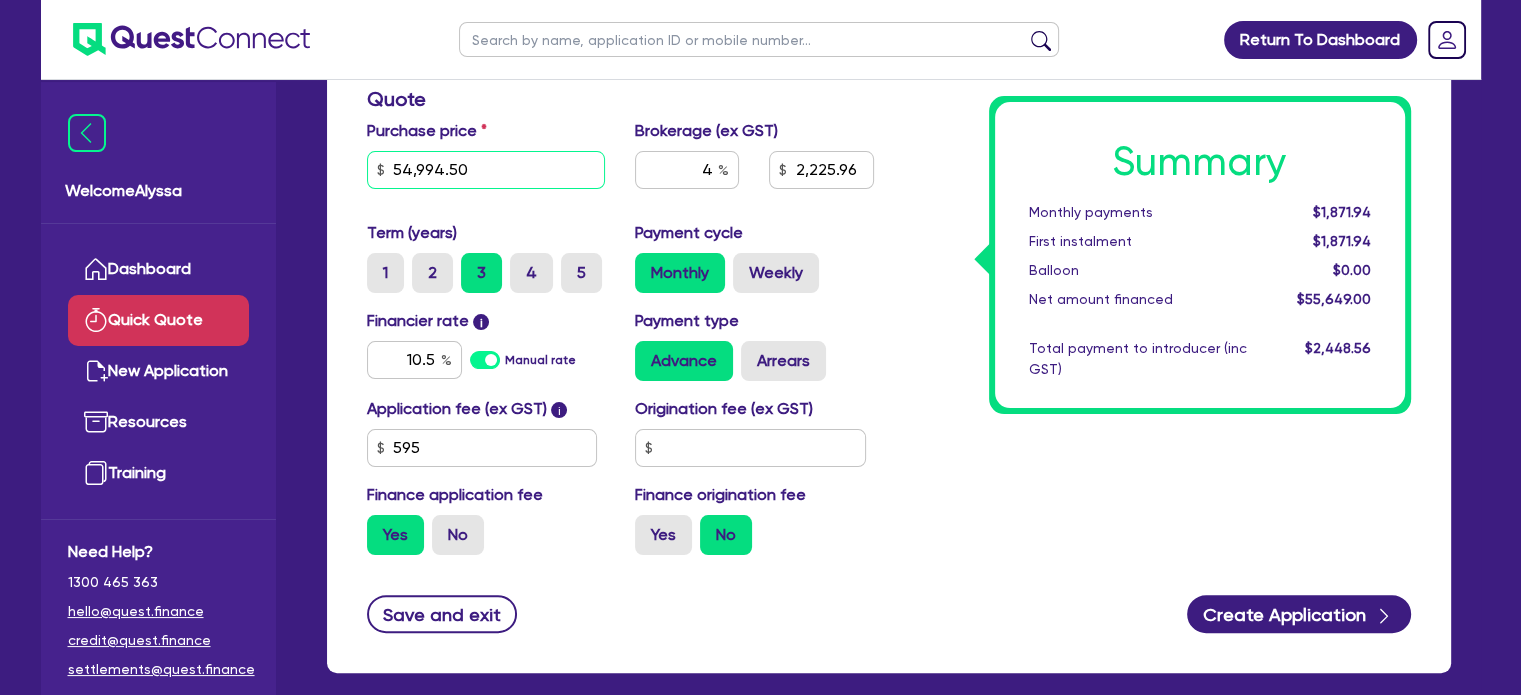 click on "Finance type Chattel Mortgage Business Loan Asset type category Select Cars and light trucks Primary assets Secondary assets Tertiary assets Asset type Select Asset model year Supplier type Dealer Private Refinance Property owner Yes No Quote Purchase price [AMOUNT] Cash deposit Trade in Payout amount Balloon Brokerage (ex GST) 4 [AMOUNT] Term (years) 1 2 3 4 5 Payment cycle Monthly Weekly Financier rate i 10.5   Manual rate Payment type Advance Arrears Application fee (ex GST) i 595 Origination fee (ex GST) Finance application fee Yes No Finance origination fee Yes No Summary Monthly   payments $[AMOUNT] First instalment $[AMOUNT] Balloon $[AMOUNT] Net amount financed $[AMOUNT] Total payment to introducer (inc GST) $[AMOUNT] Save and exit Create Application" at bounding box center [889, 245] 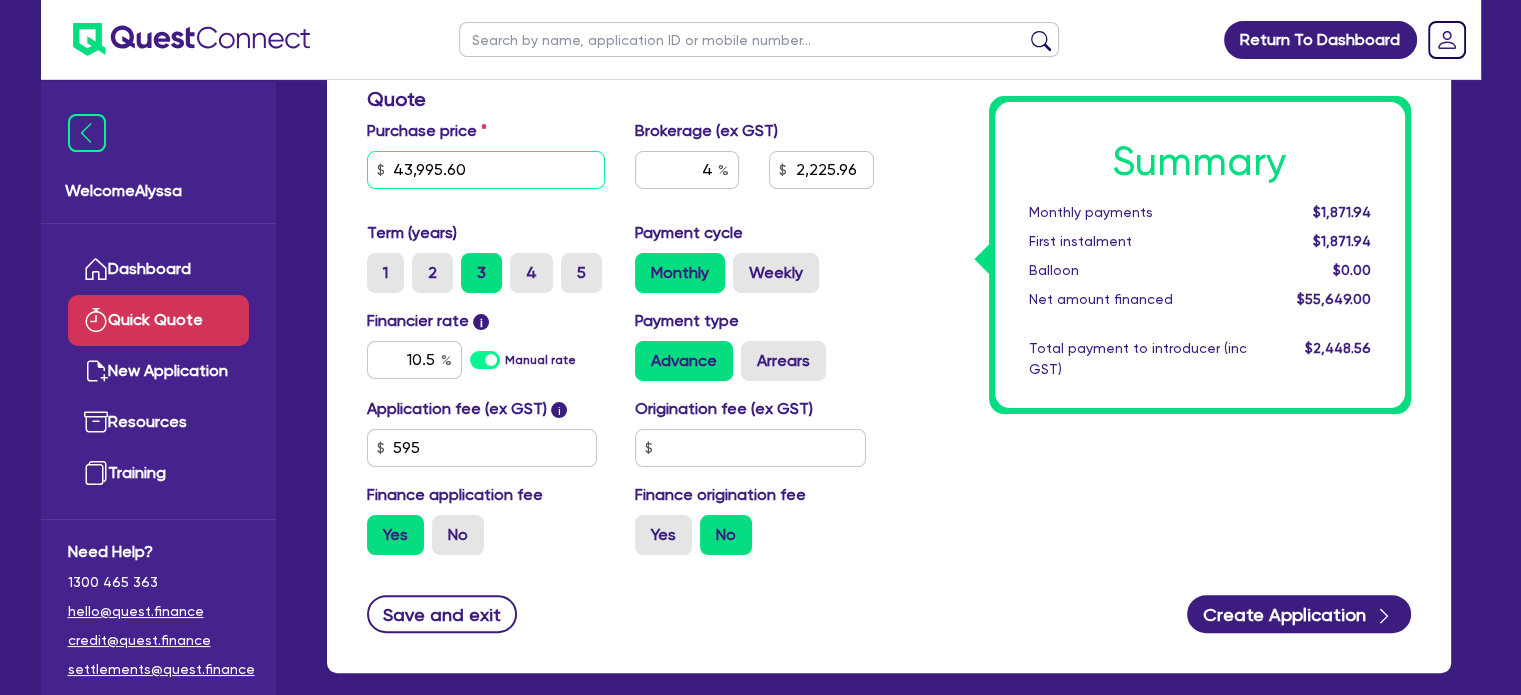type on "43,995.60" 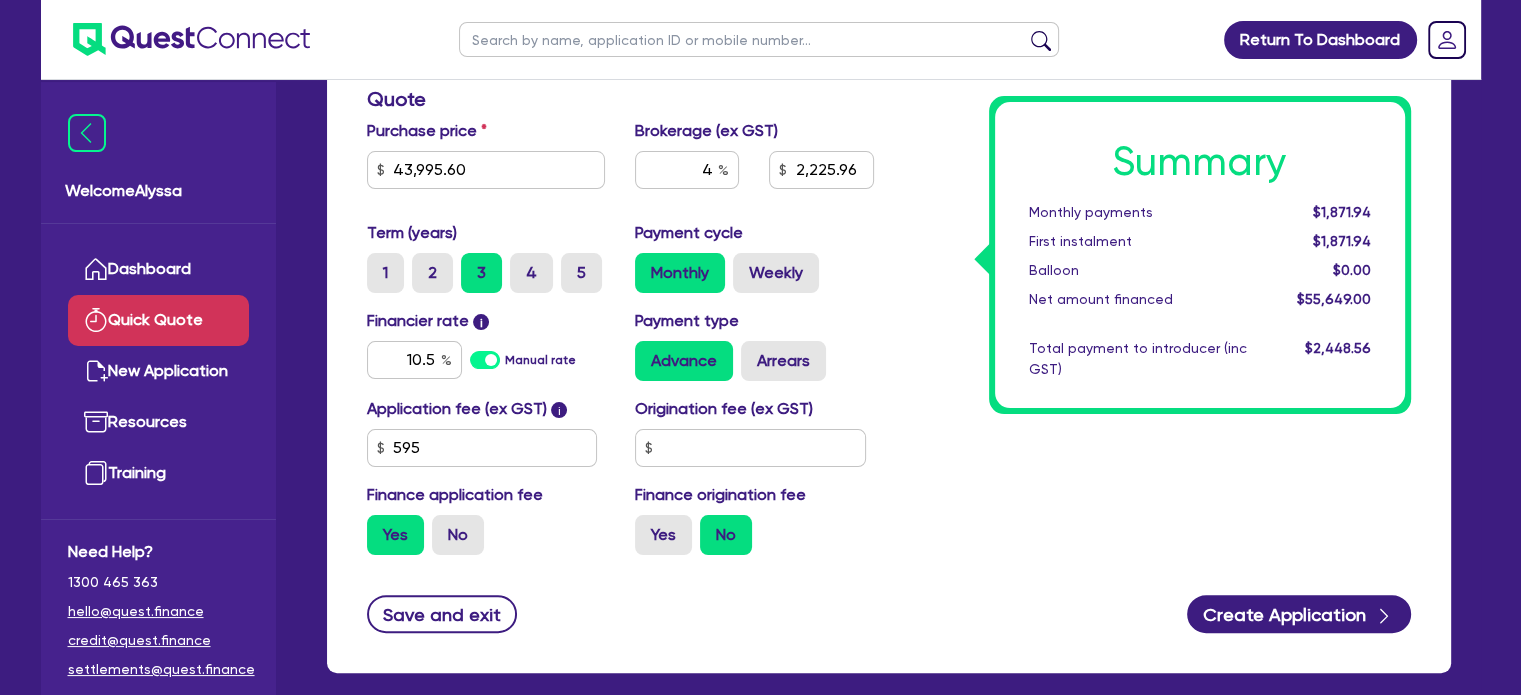 click on "Purchase price 43,995.60" at bounding box center (486, 162) 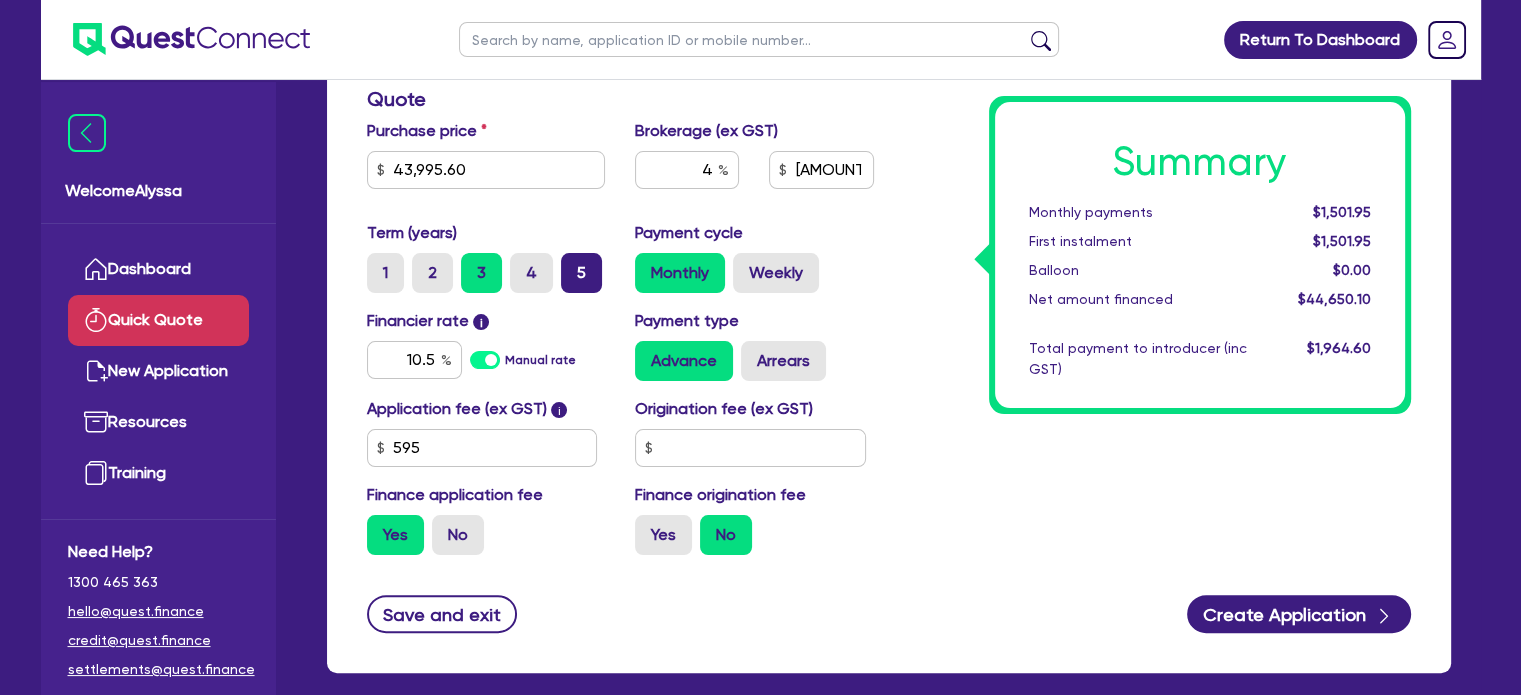 click on "5" at bounding box center [581, 273] 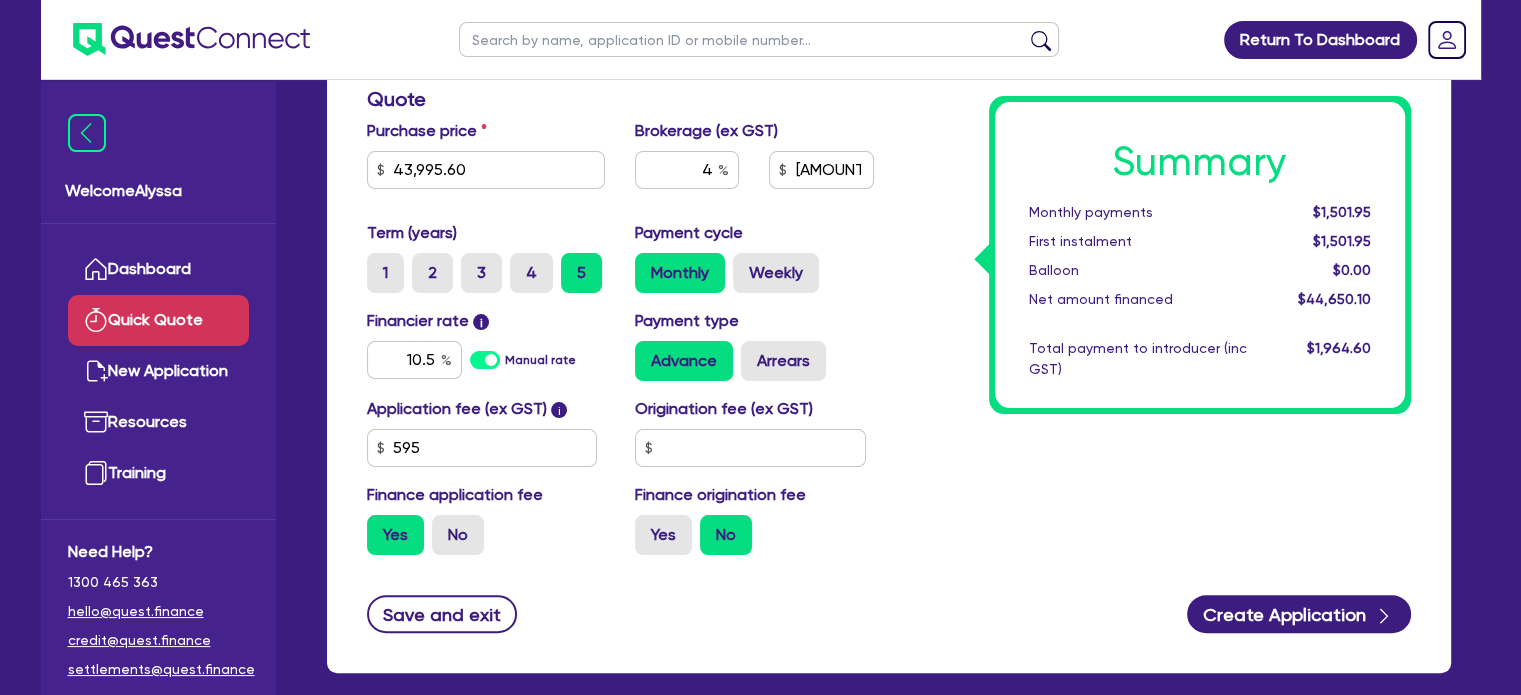 type on "[AMOUNT]" 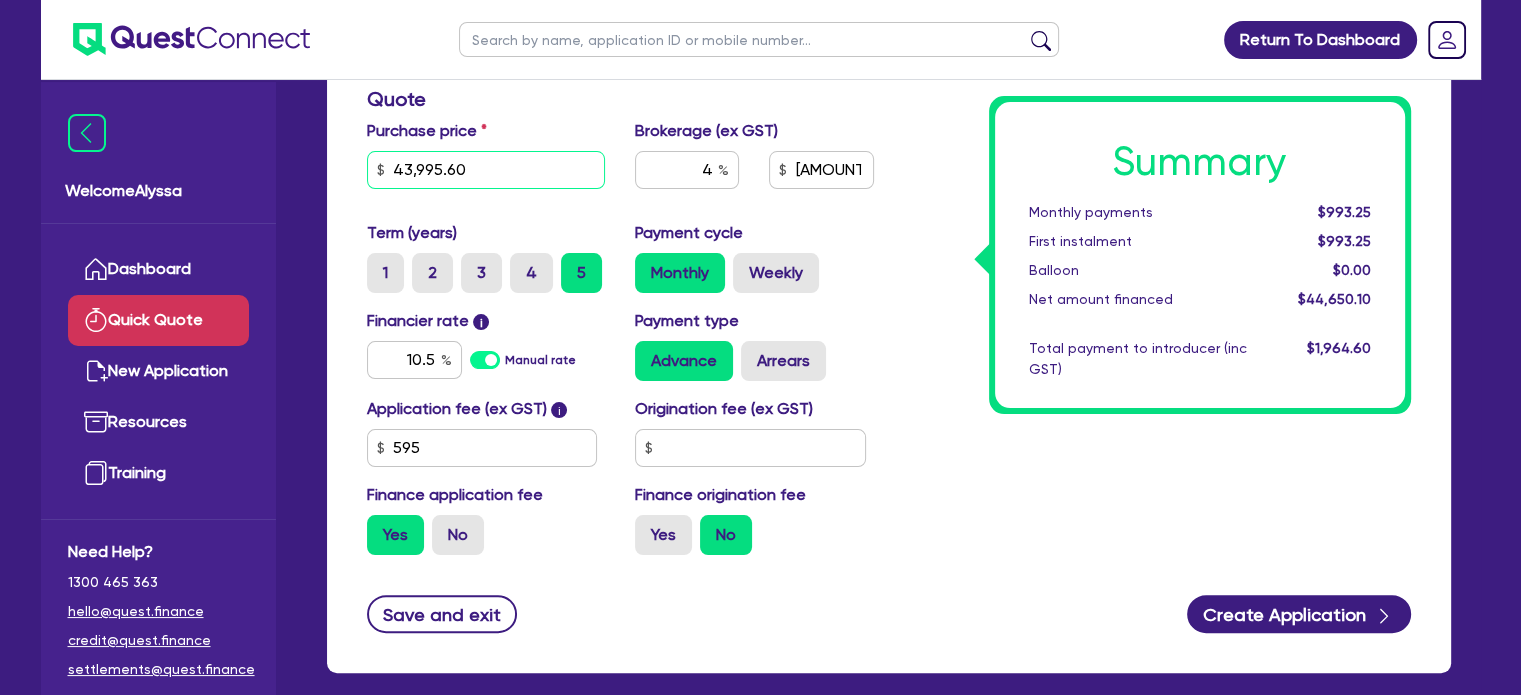 drag, startPoint x: 435, startPoint y: 166, endPoint x: 378, endPoint y: 155, distance: 58.0517 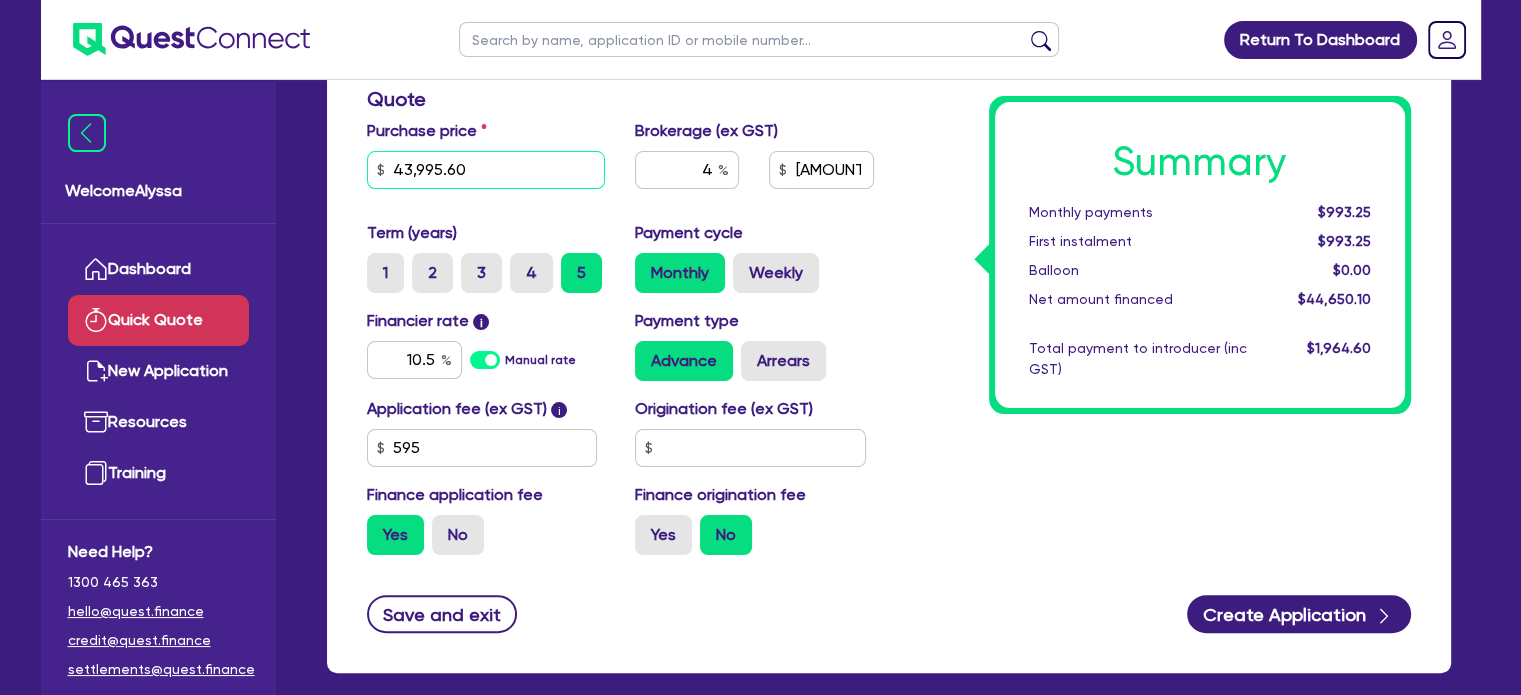 click on "43,995.60" at bounding box center (486, 170) 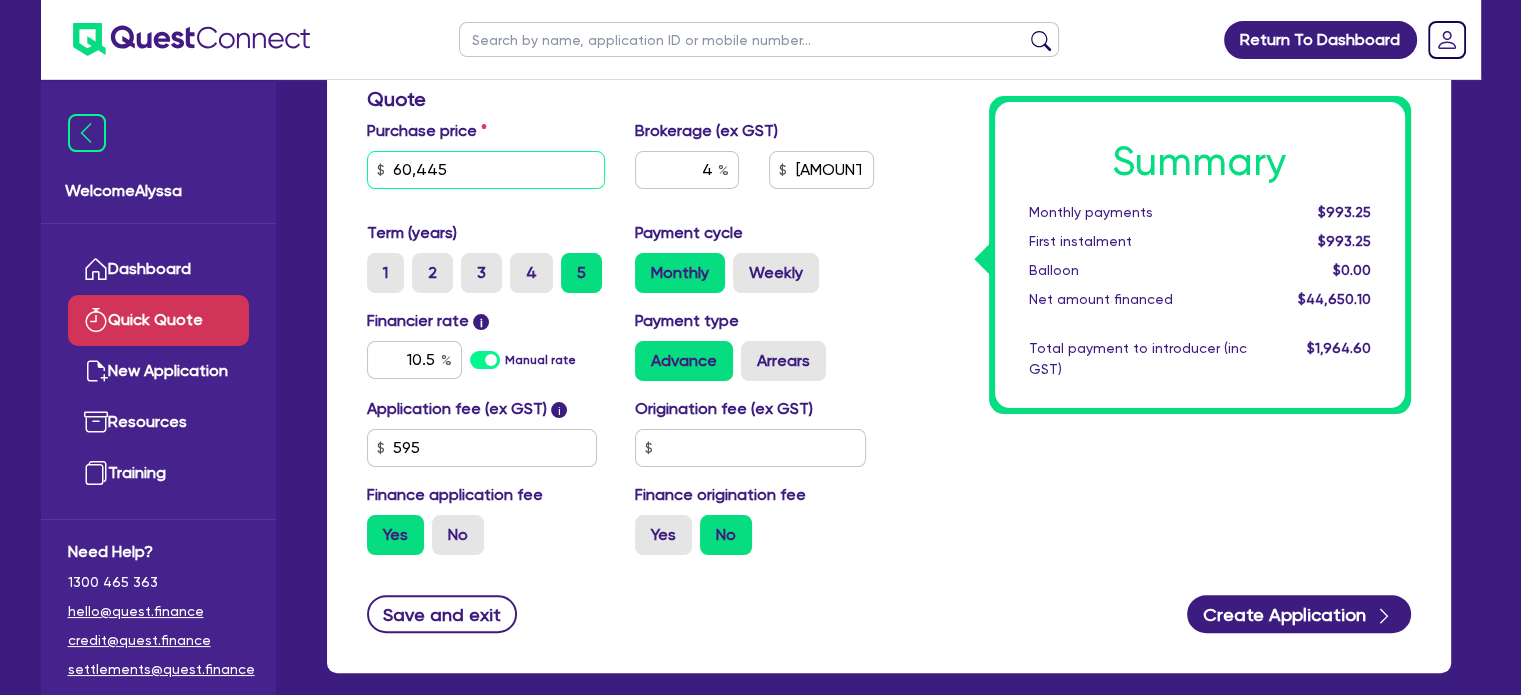 type on "60,445" 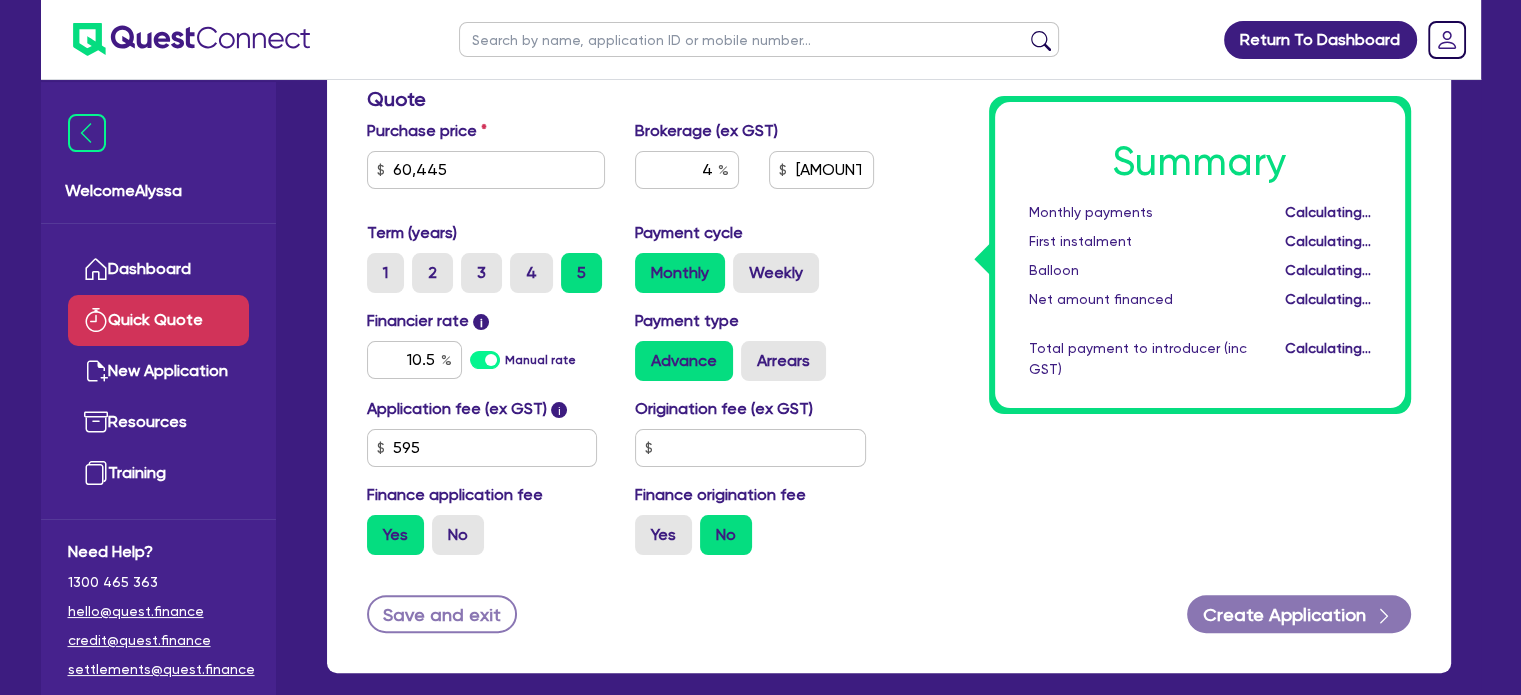 click on "Finance type Chattel Mortgage Business Loan Asset type category Select Cars and light trucks Primary assets Secondary assets Tertiary assets Asset type Select Asset model year Supplier type Dealer Private Refinance Property owner Yes No Quote Purchase price [AMOUNT] Cash deposit Trade in Payout amount Balloon Brokerage (ex GST) 4 [AMOUNT] Term (years) 1 2 3 4 5 Payment cycle Monthly Weekly Financier rate i 10.5   Manual rate Payment type Advance Arrears Application fee (ex GST) i 595 Origination fee (ex GST) Finance application fee Yes No Finance origination fee Yes No" at bounding box center (620, 202) 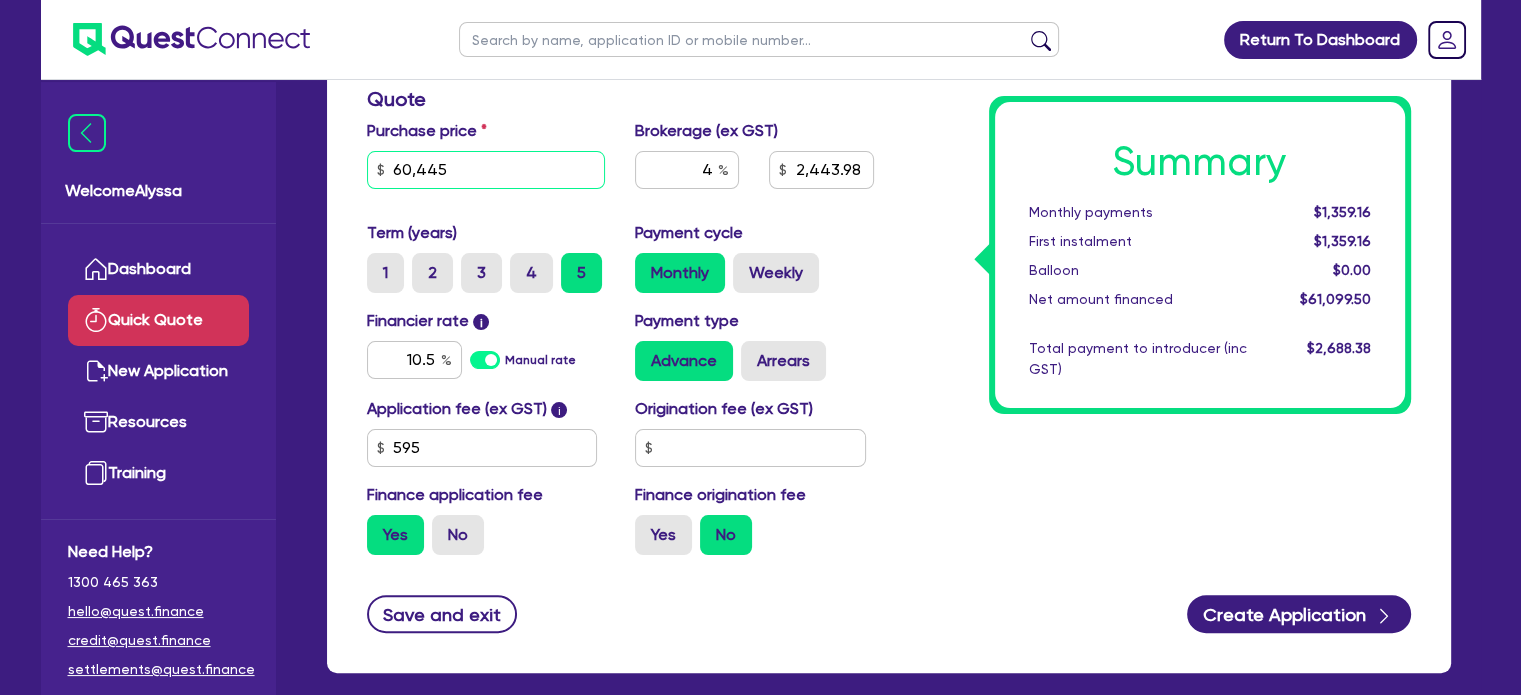 drag, startPoint x: 480, startPoint y: 160, endPoint x: 396, endPoint y: 158, distance: 84.0238 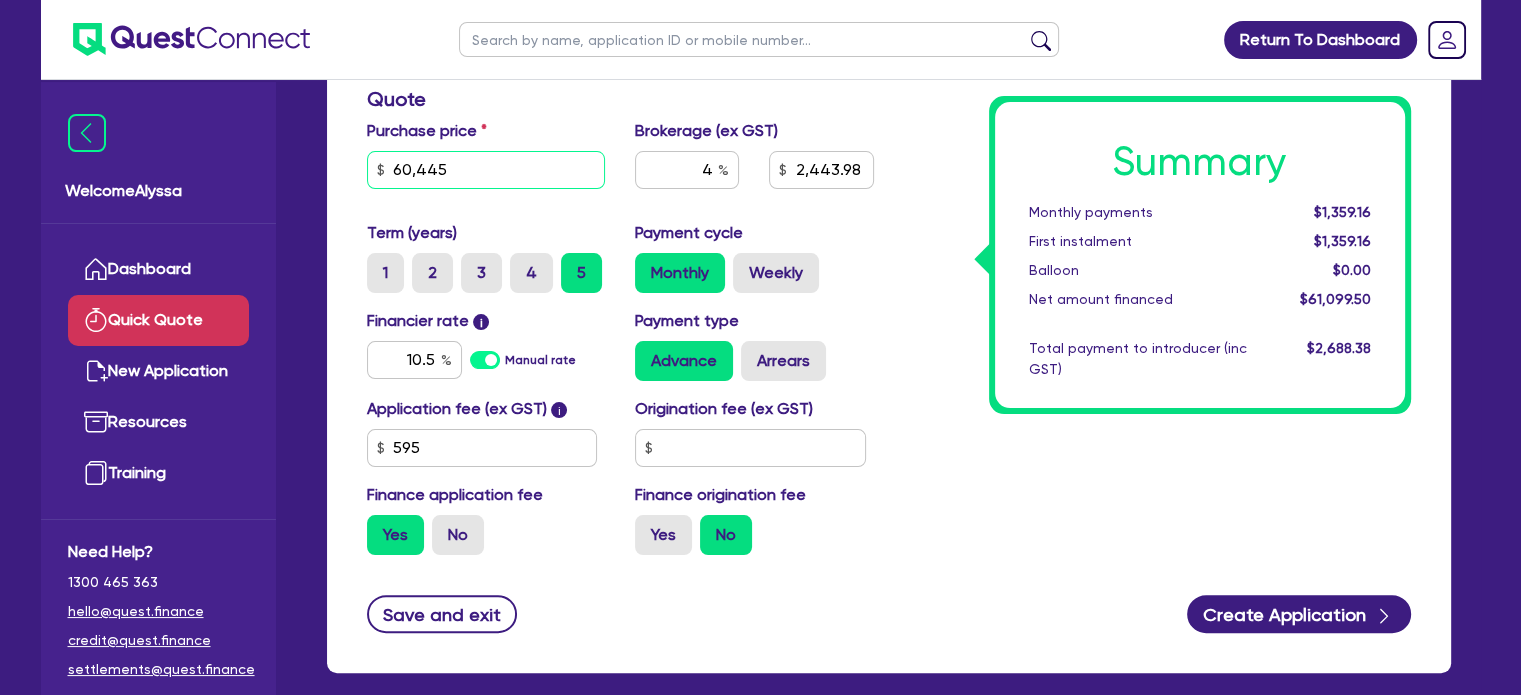 click on "60,445" at bounding box center (486, 170) 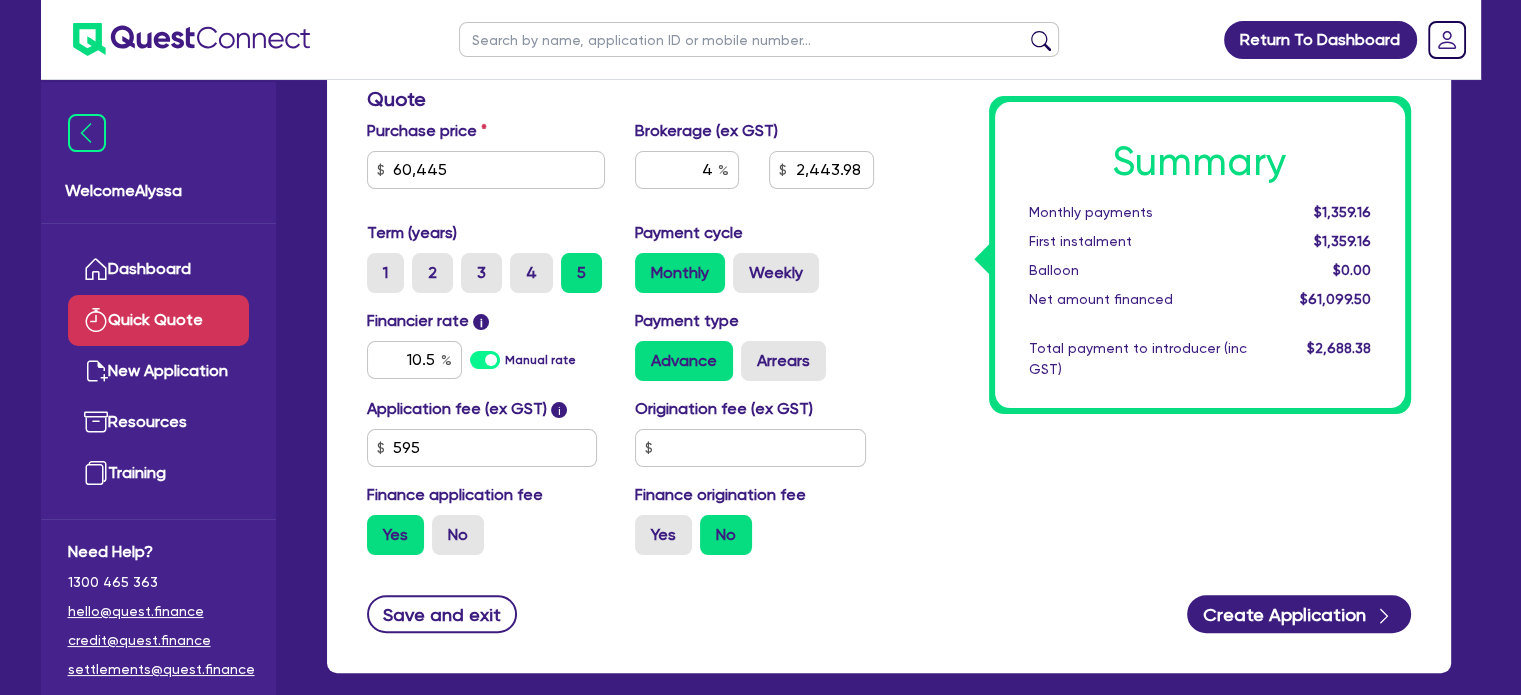 type on "2,443.98" 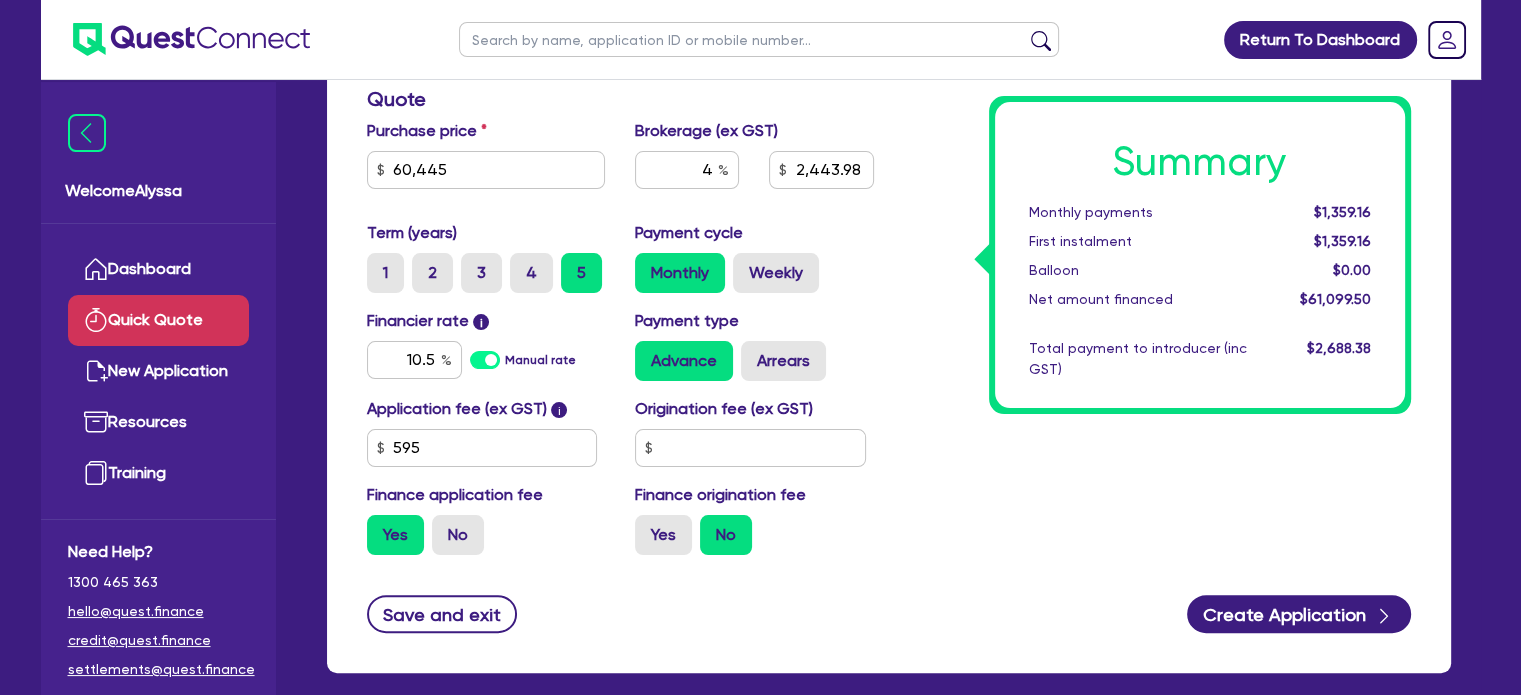 click on "Purchase price 60,445" at bounding box center (486, 162) 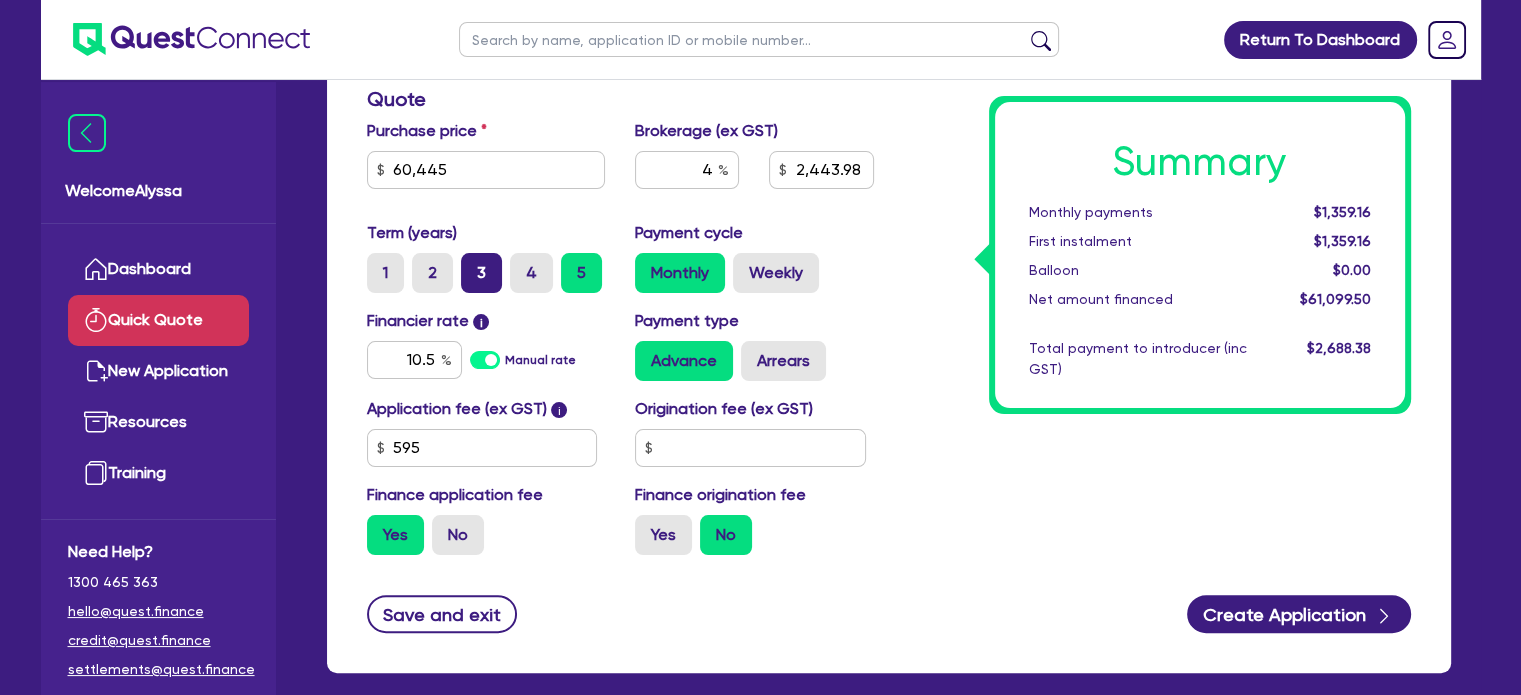 click on "3" at bounding box center [481, 273] 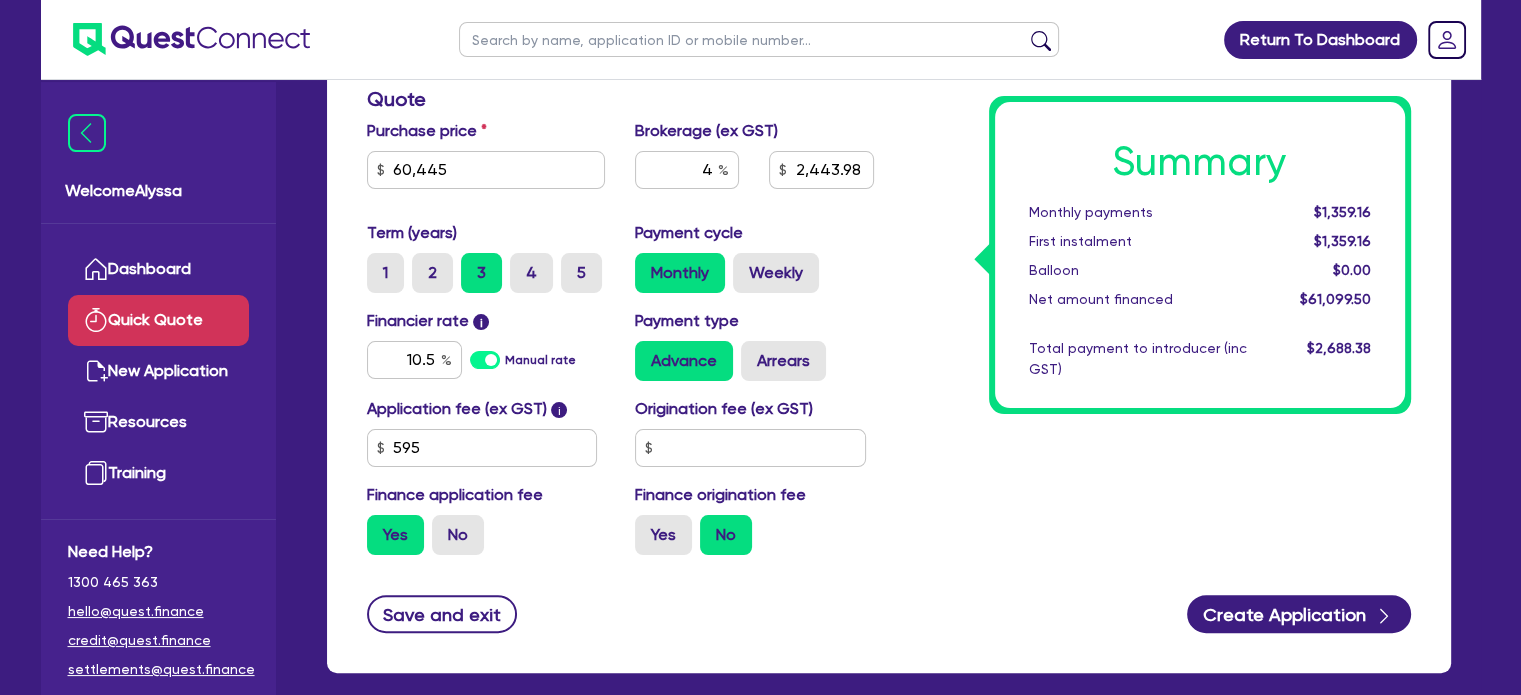 type on "2,443.98" 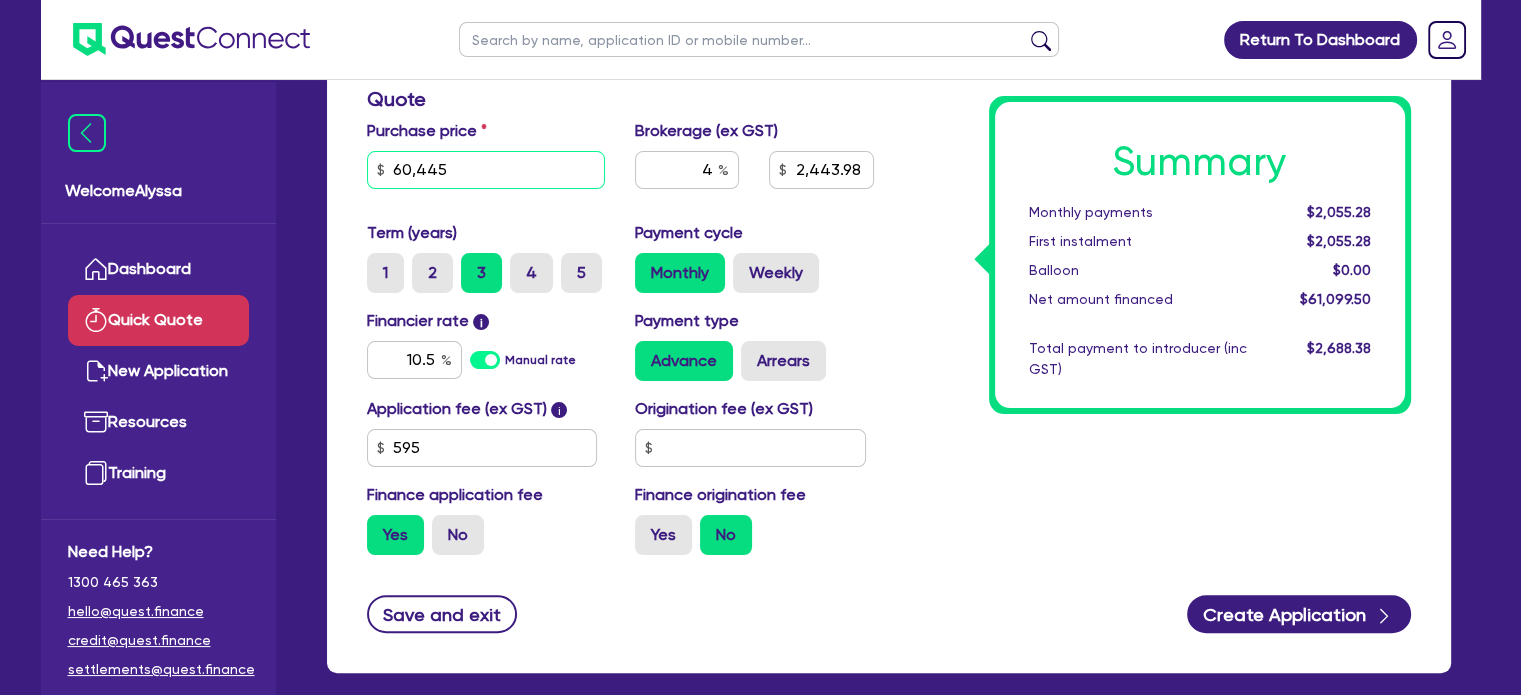 drag, startPoint x: 492, startPoint y: 180, endPoint x: 347, endPoint y: 164, distance: 145.88008 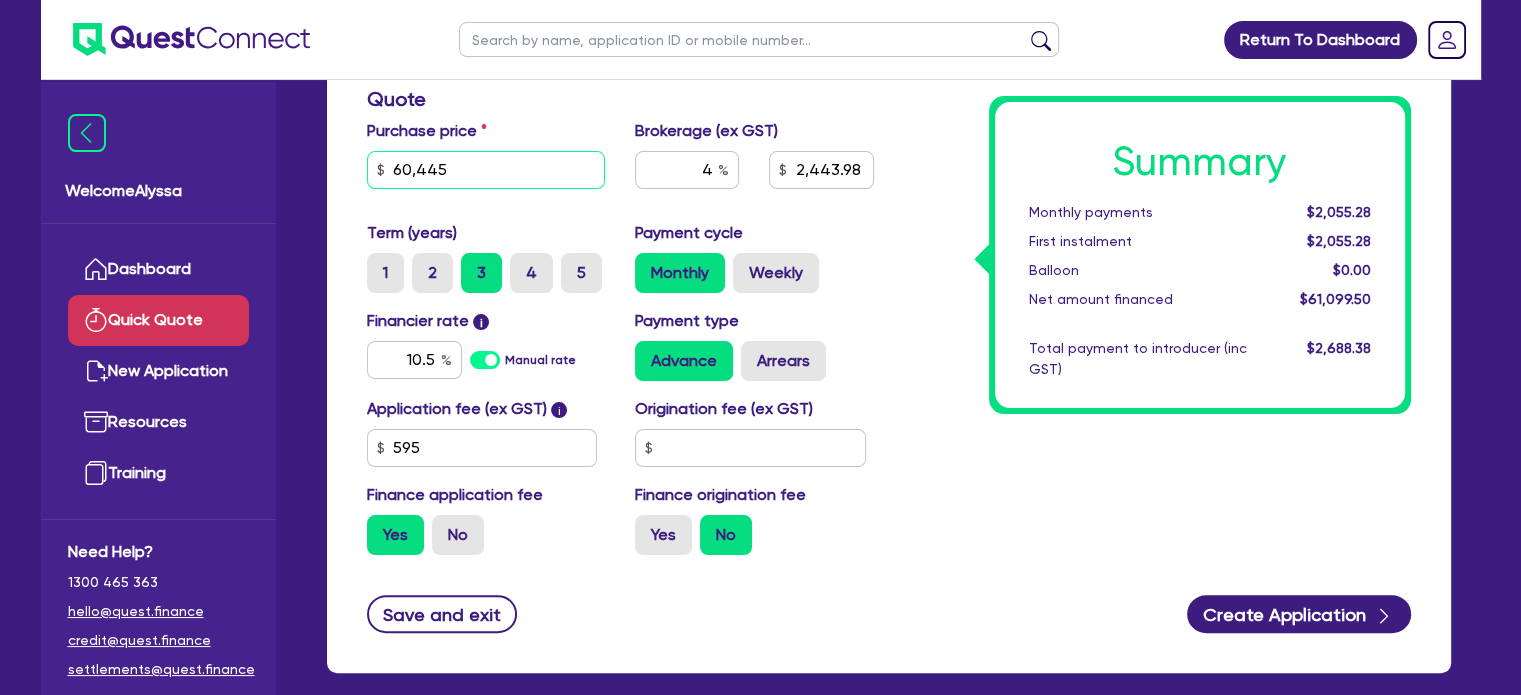 click on "Finance type Chattel Mortgage Business Loan Asset type category Select Cars and light trucks Primary assets Secondary assets Tertiary assets Asset type Select Asset model year Supplier type Dealer Private Refinance Property owner Yes No Quote Purchase price [AMOUNT] Cash deposit Trade in Payout amount Balloon Brokerage (ex GST) 4 [AMOUNT] Term (years) 1 2 3 4 5 Payment cycle Monthly Weekly Financier rate i 10.5   Manual rate Payment type Advance Arrears Application fee (ex GST) i 595 Origination fee (ex GST) Finance application fee Yes No Finance origination fee Yes No Summary Monthly   payments $[AMOUNT] First instalment $[AMOUNT] Balloon $[AMOUNT] Net amount financed $[AMOUNT] Total payment to introducer (inc GST) $[AMOUNT] Save and exit Create Application" at bounding box center (889, 233) 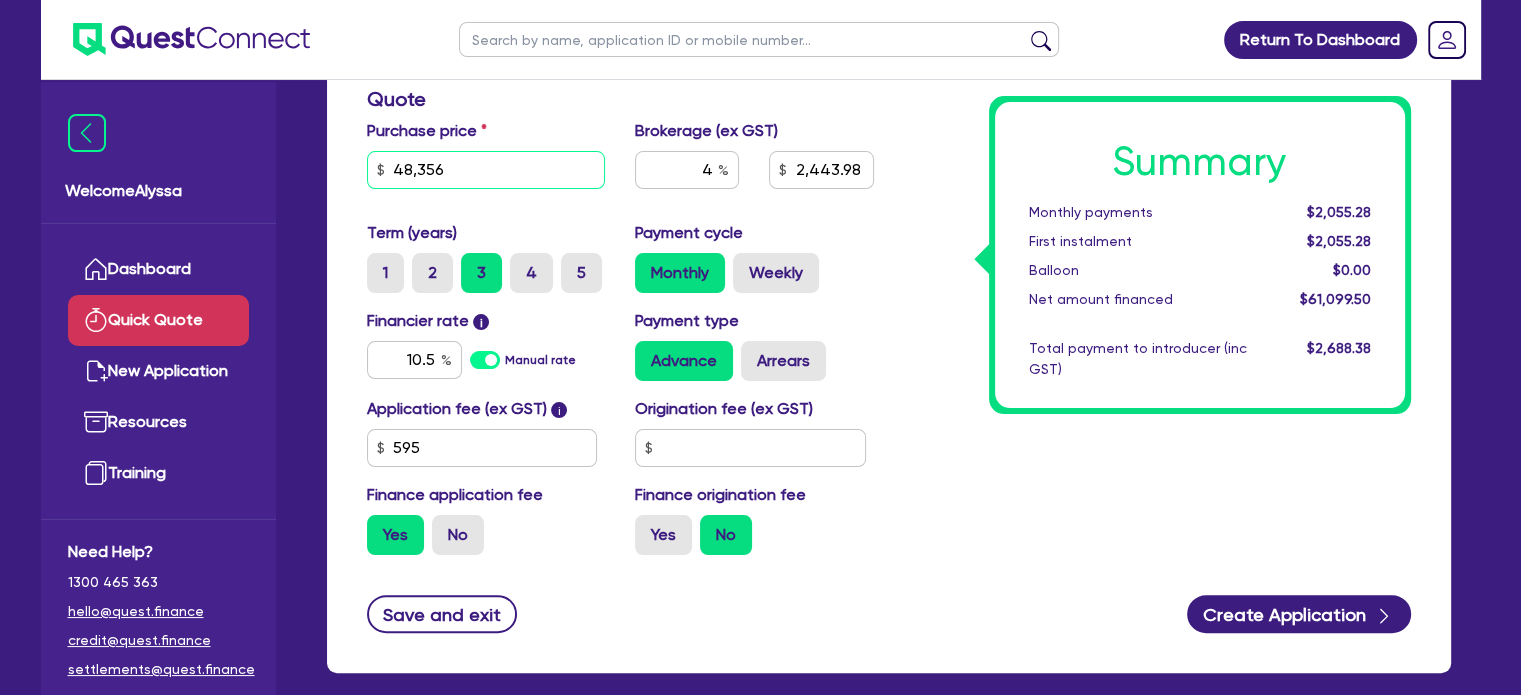 type on "48,356" 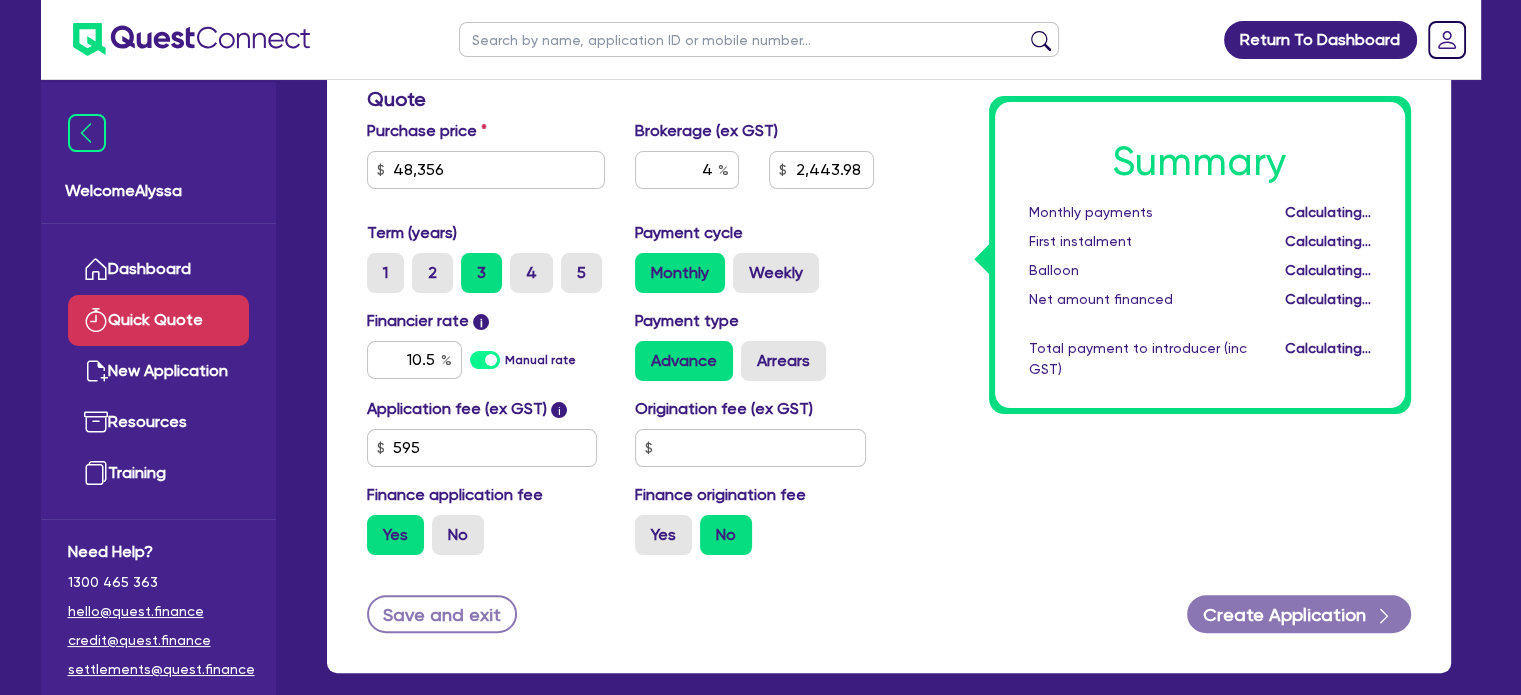 click on "Summary Monthly   payments Calculating... First instalment Calculating... Balloon Calculating... Net amount financed Calculating... Total payment to introducer (inc GST) Calculating..." at bounding box center (1157, 202) 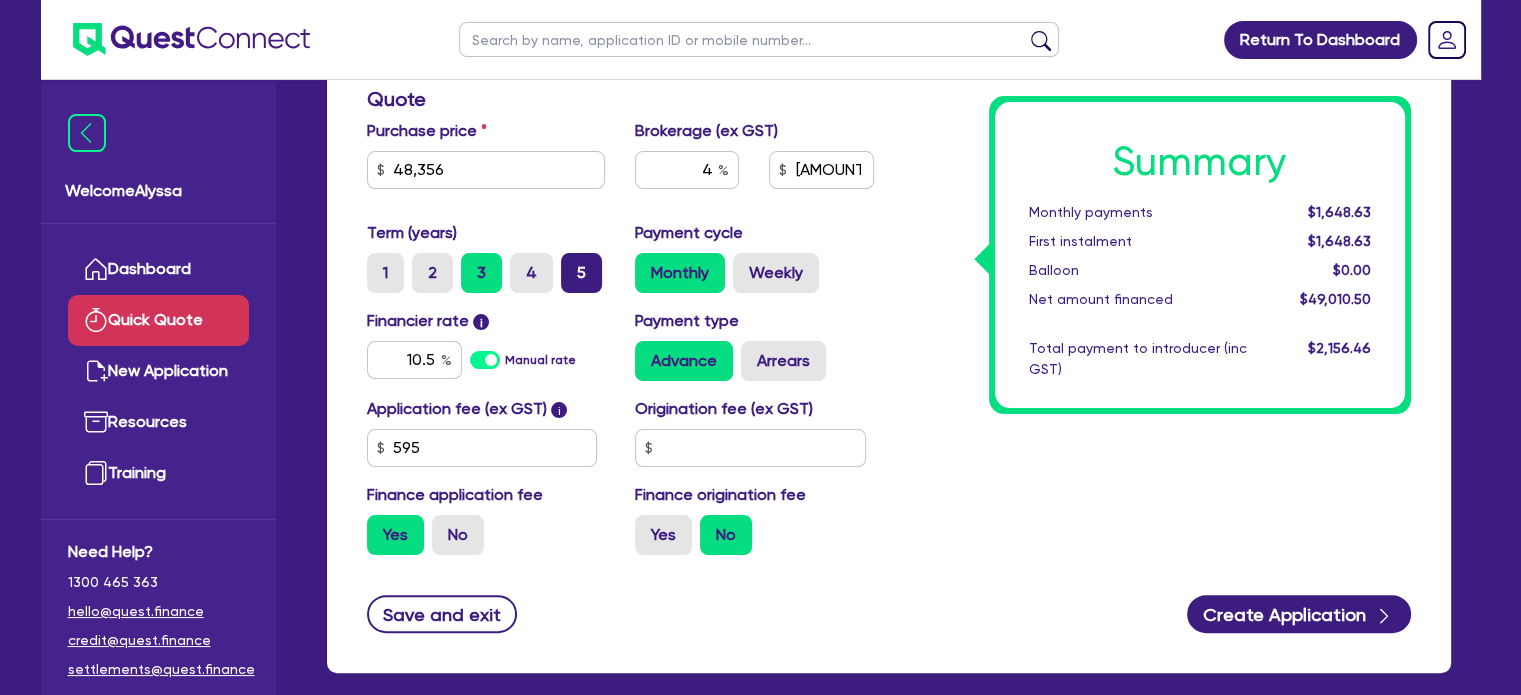 click on "5" at bounding box center [581, 273] 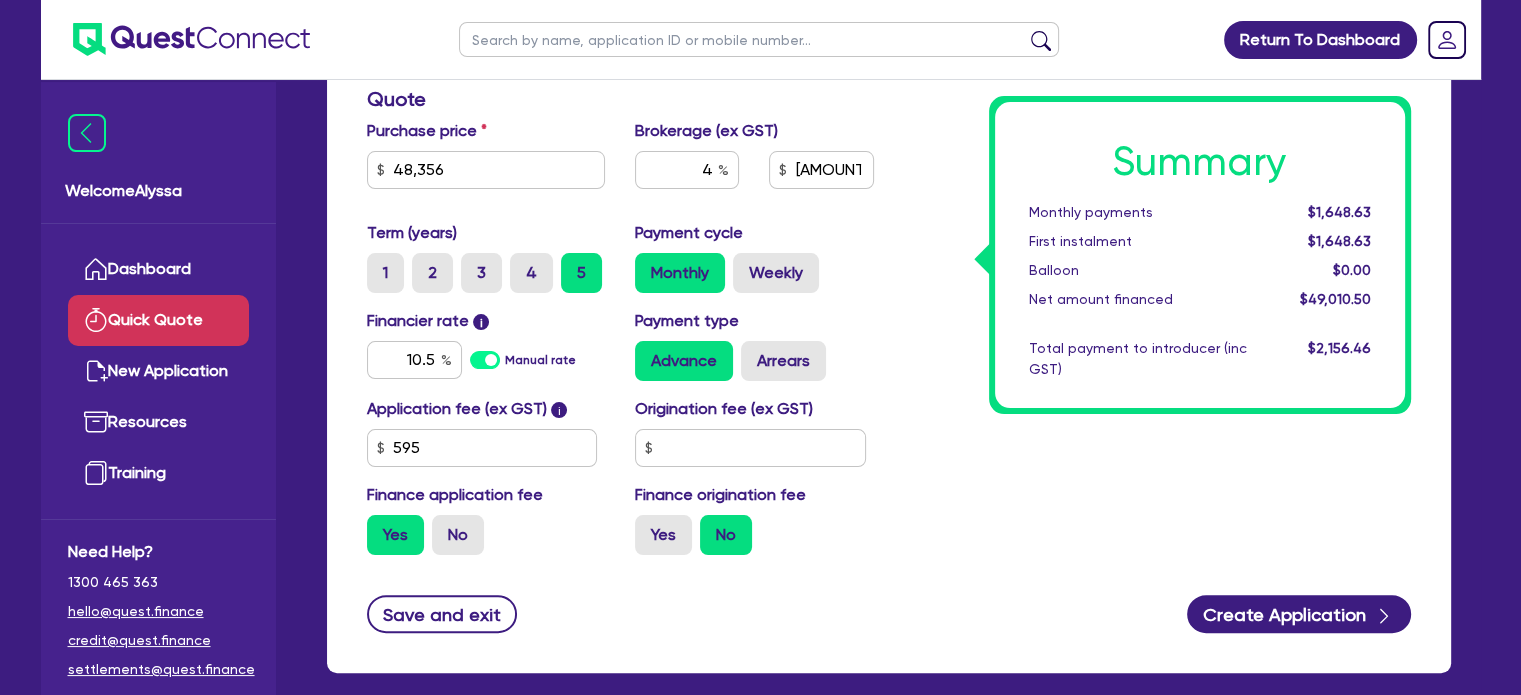 type on "[AMOUNT]" 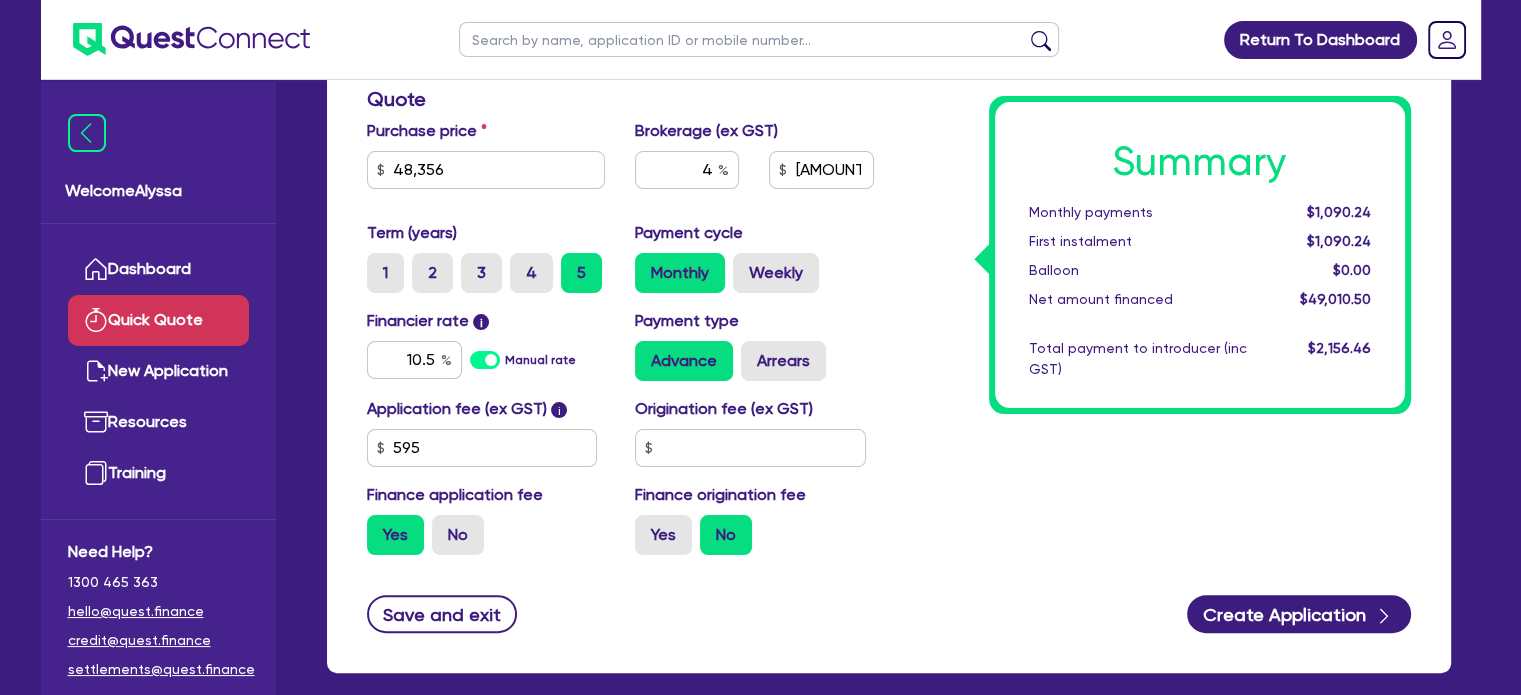 click on "Summary Monthly   payments $[AMOUNT] First instalment $[AMOUNT] Balloon $[AMOUNT] Net amount financed $[AMOUNT] Total payment to introducer (inc GST) $[AMOUNT]" at bounding box center (1157, 202) 